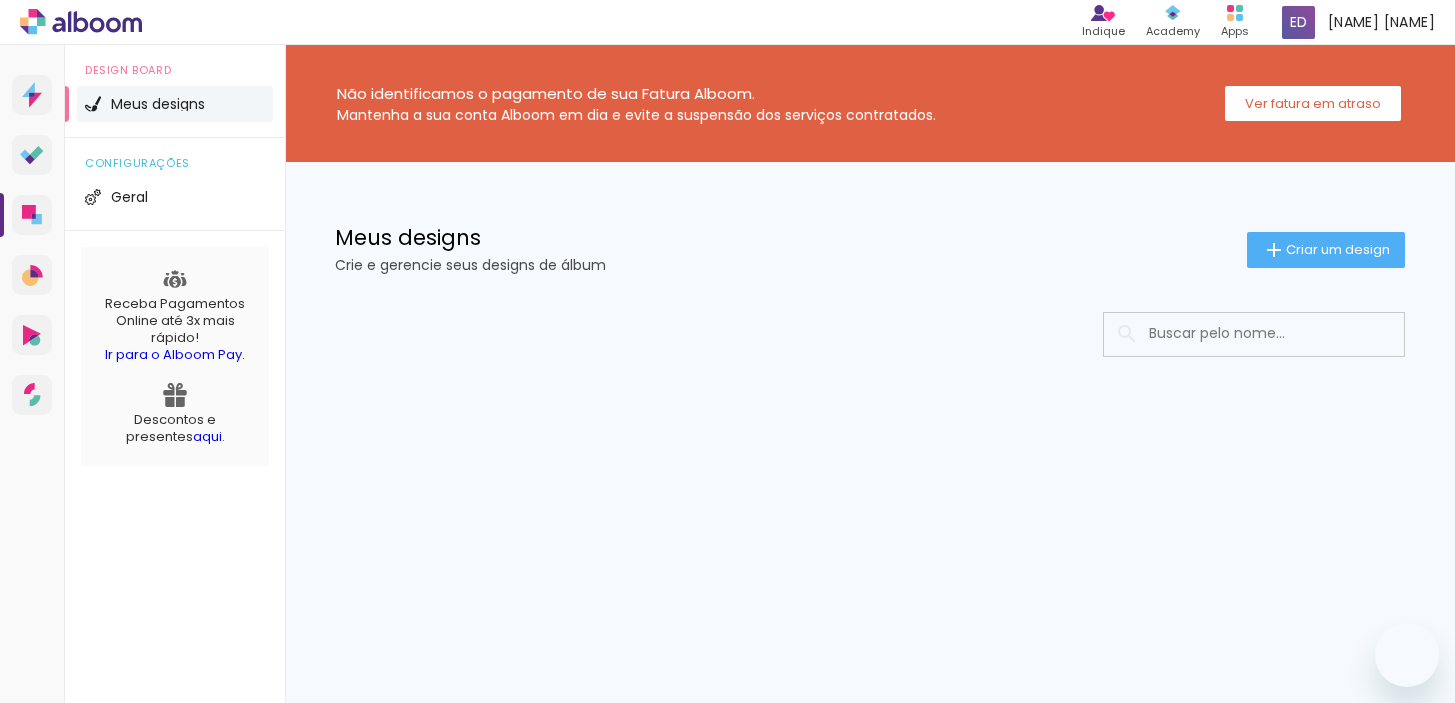 scroll, scrollTop: 0, scrollLeft: 0, axis: both 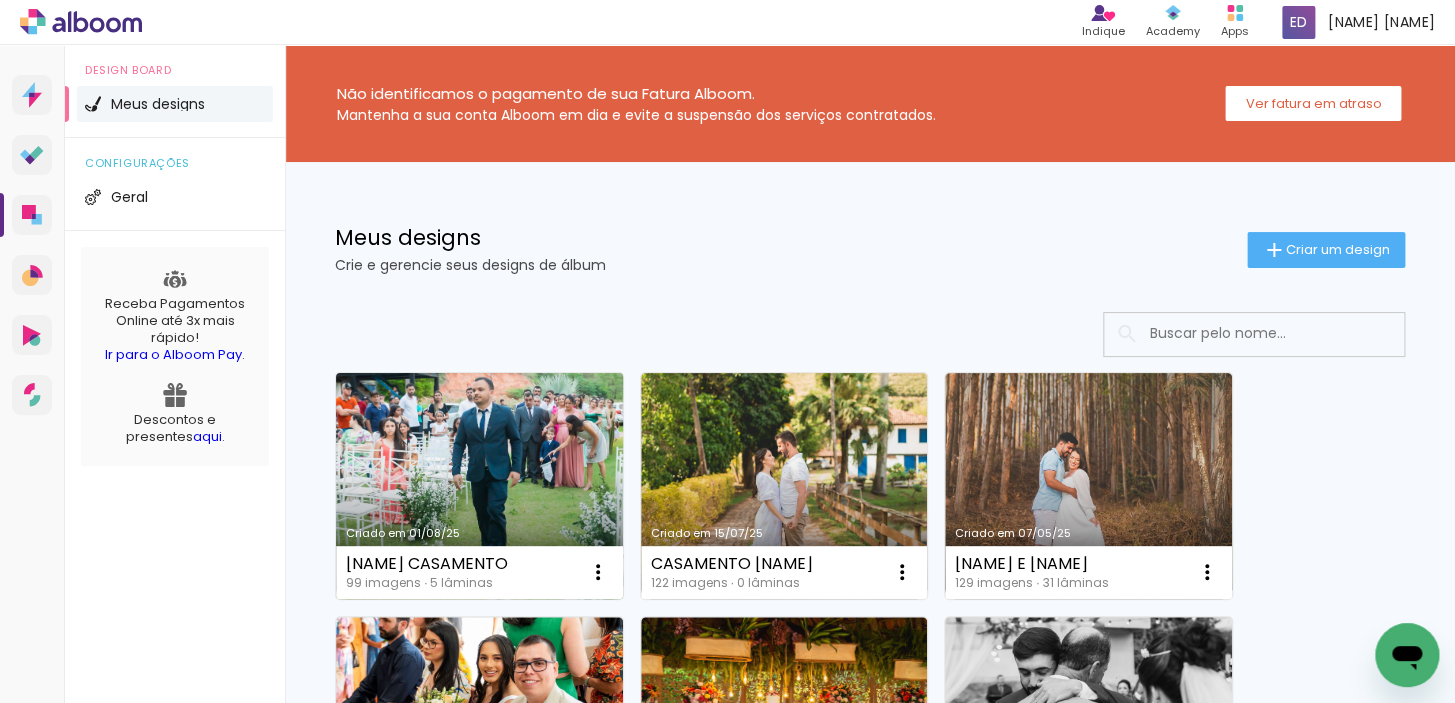 click on "Criado em 01/08/25" at bounding box center [479, 486] 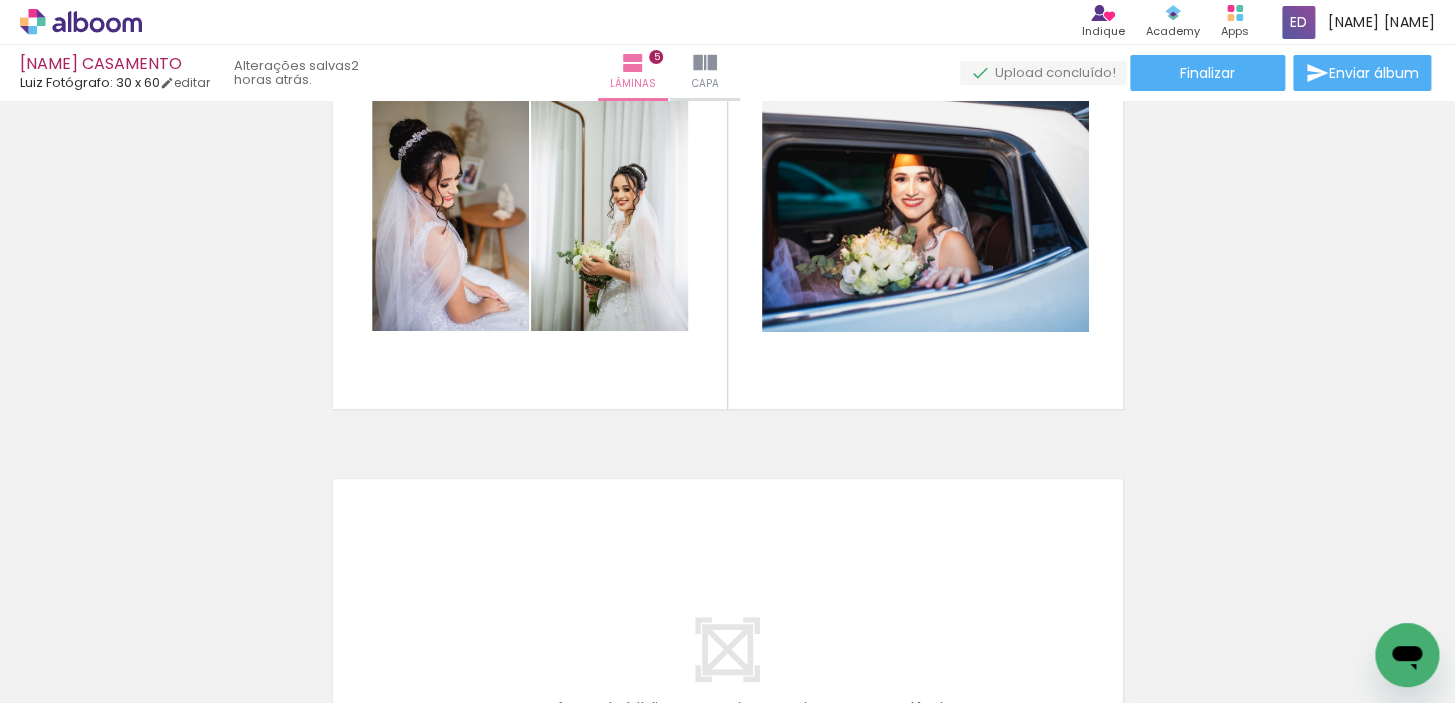 scroll, scrollTop: 2181, scrollLeft: 0, axis: vertical 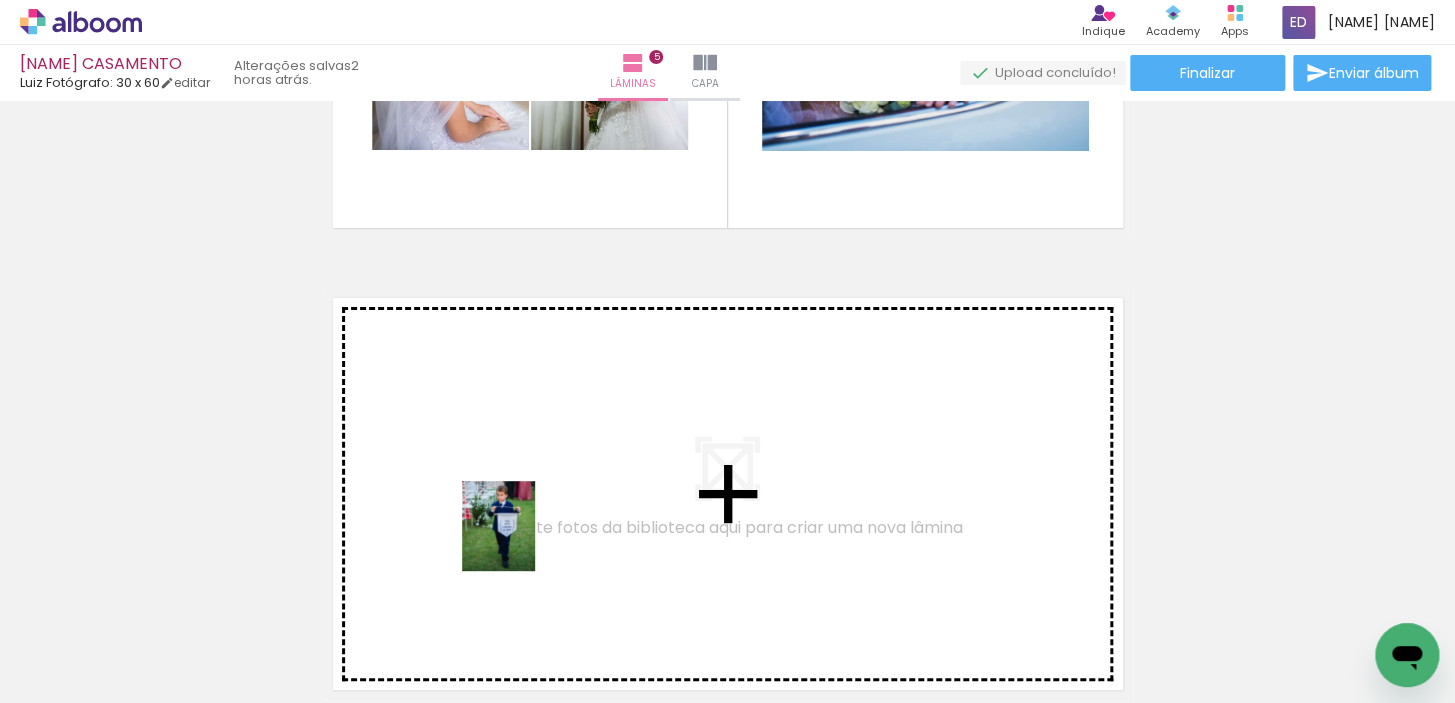 drag, startPoint x: 304, startPoint y: 669, endPoint x: 522, endPoint y: 541, distance: 252.80032 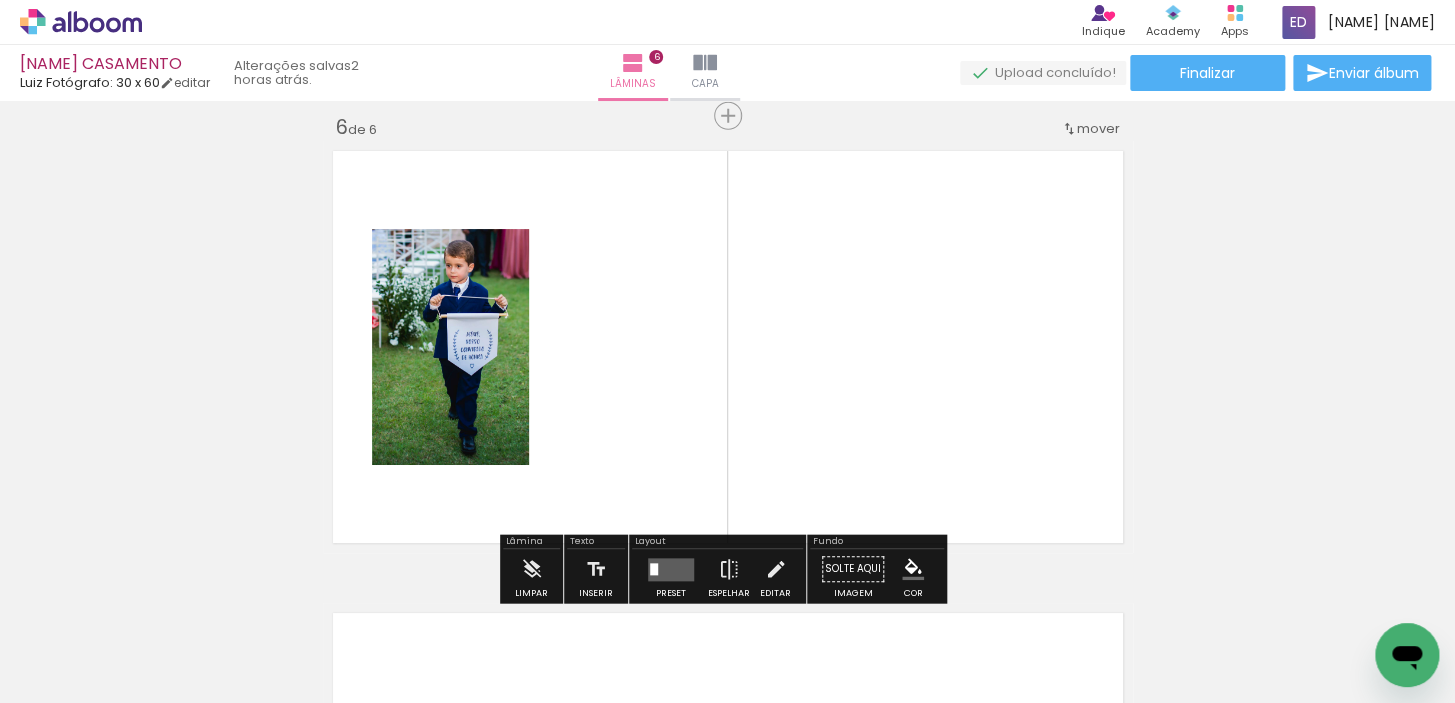 scroll, scrollTop: 2335, scrollLeft: 0, axis: vertical 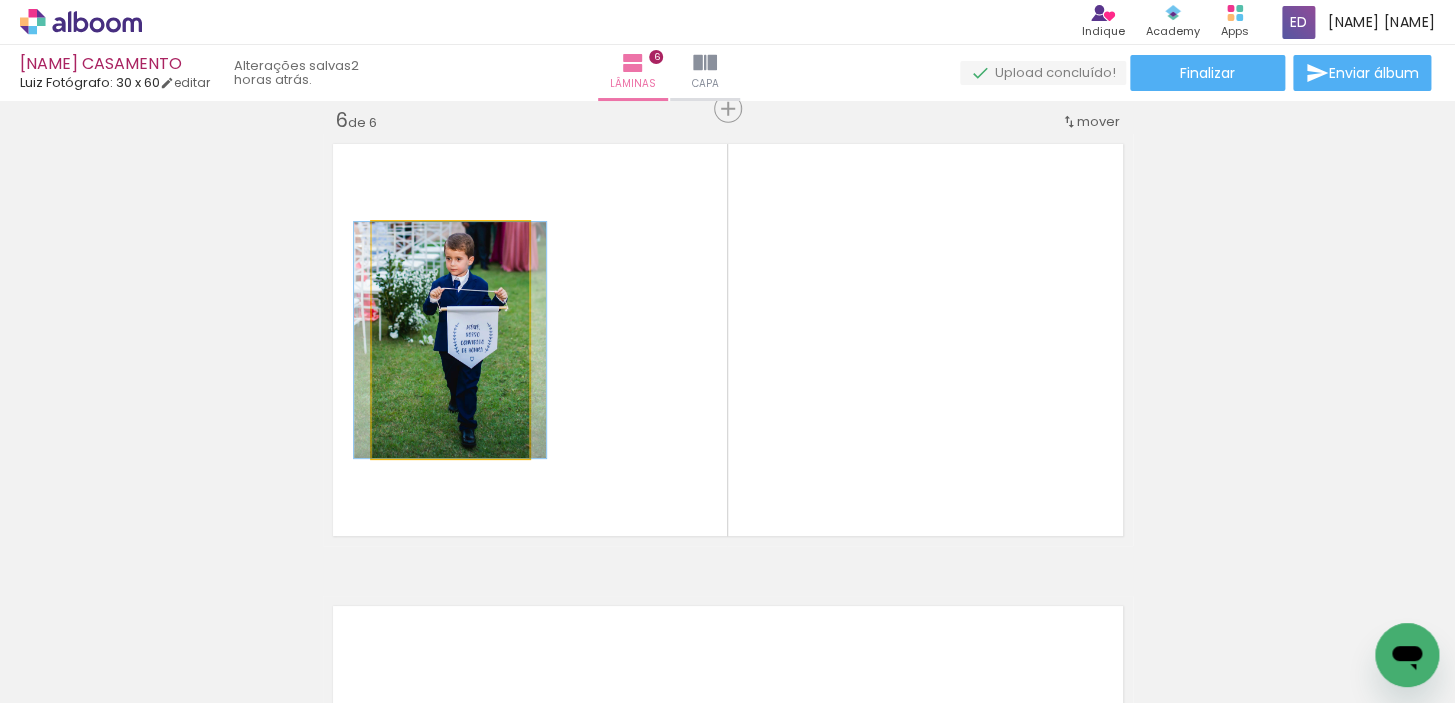 click 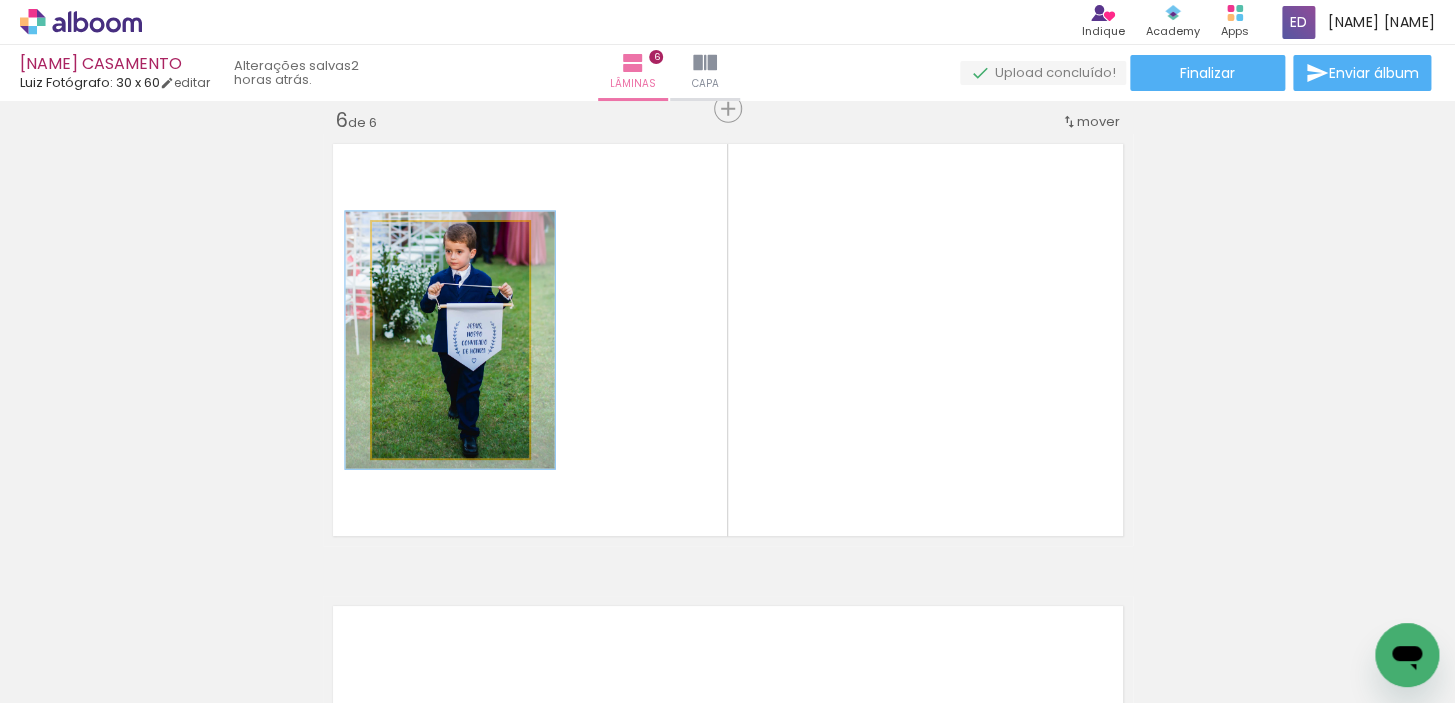 drag, startPoint x: 413, startPoint y: 242, endPoint x: 419, endPoint y: 252, distance: 11.661903 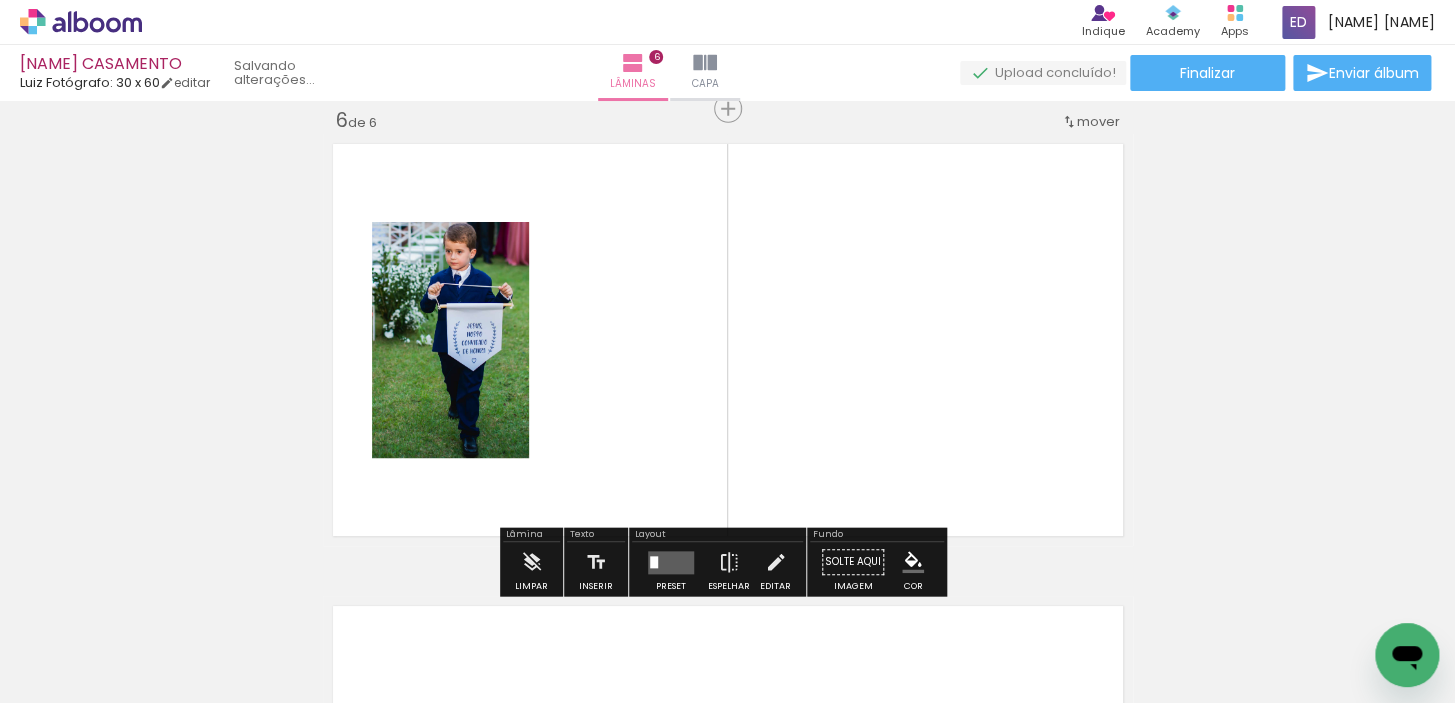 click at bounding box center [728, 340] 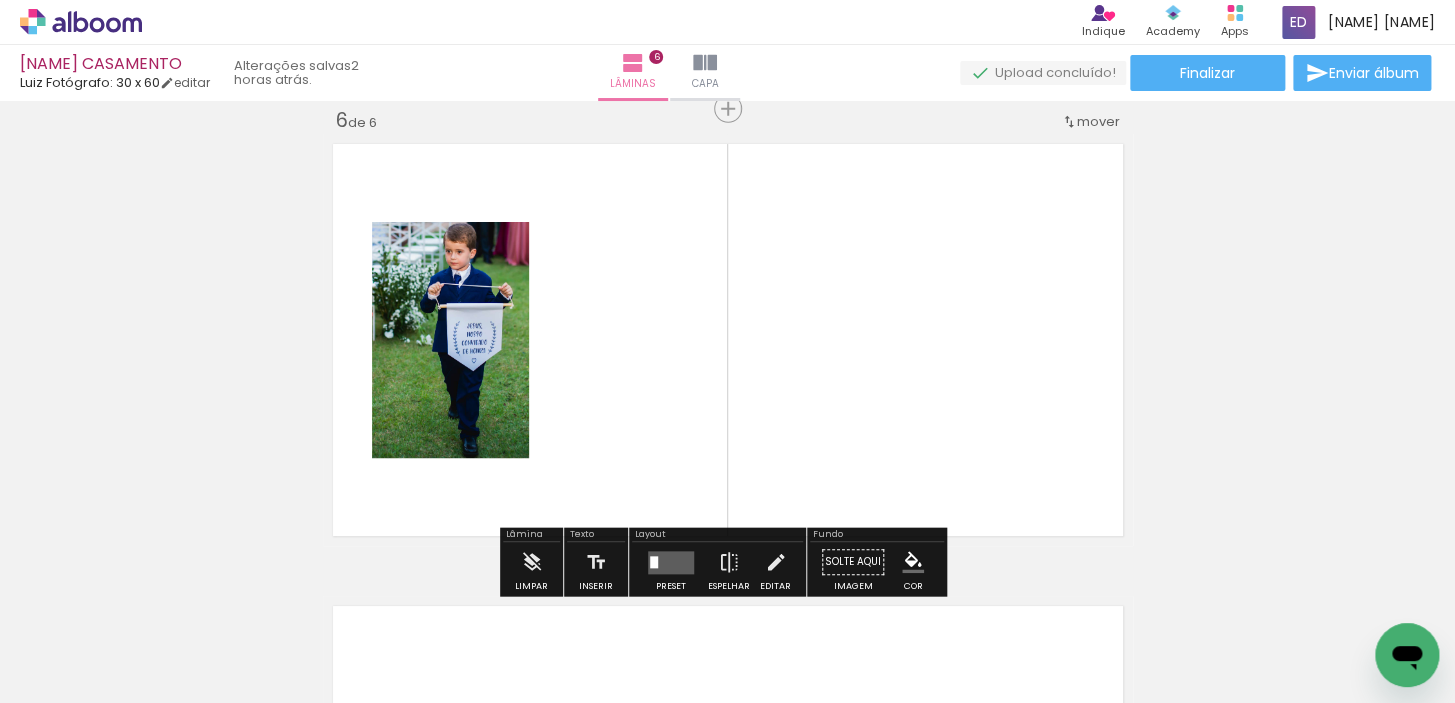 scroll, scrollTop: 0, scrollLeft: 0, axis: both 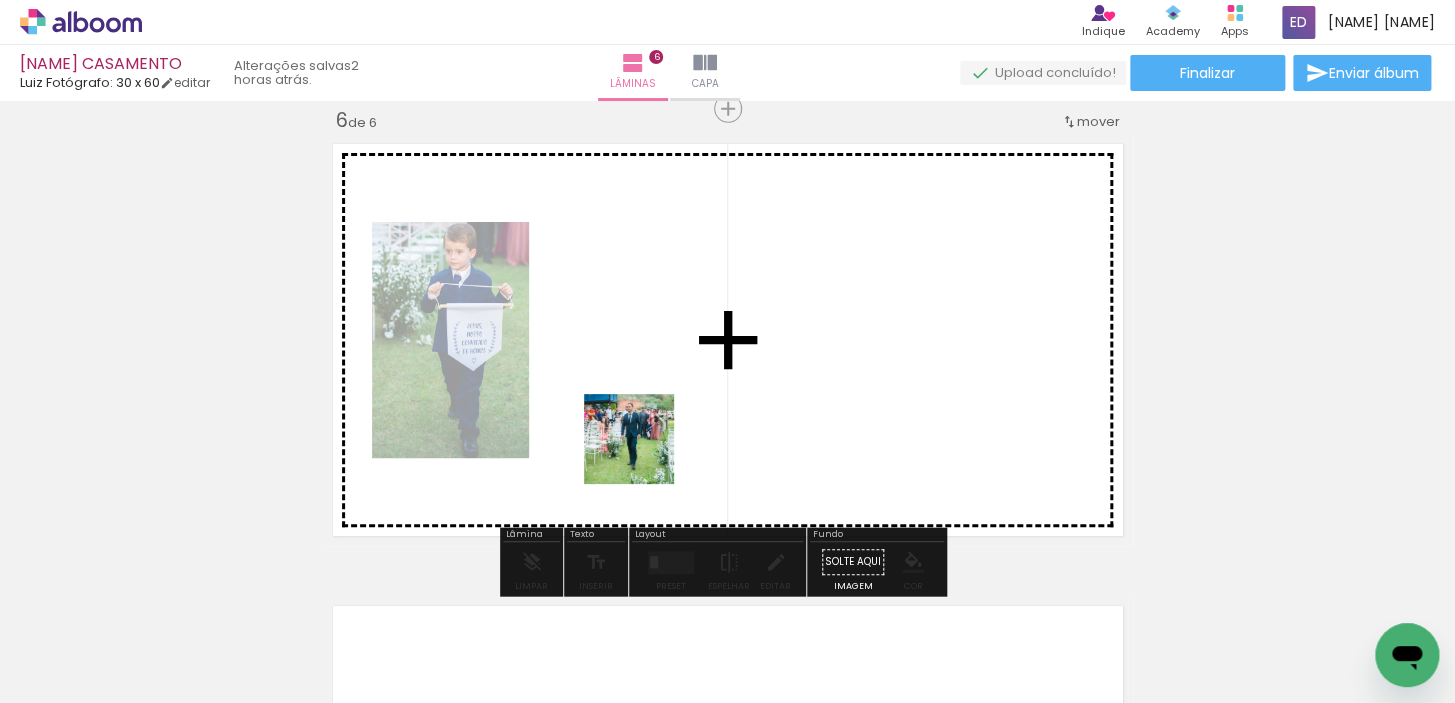 drag, startPoint x: 293, startPoint y: 627, endPoint x: 497, endPoint y: 580, distance: 209.34421 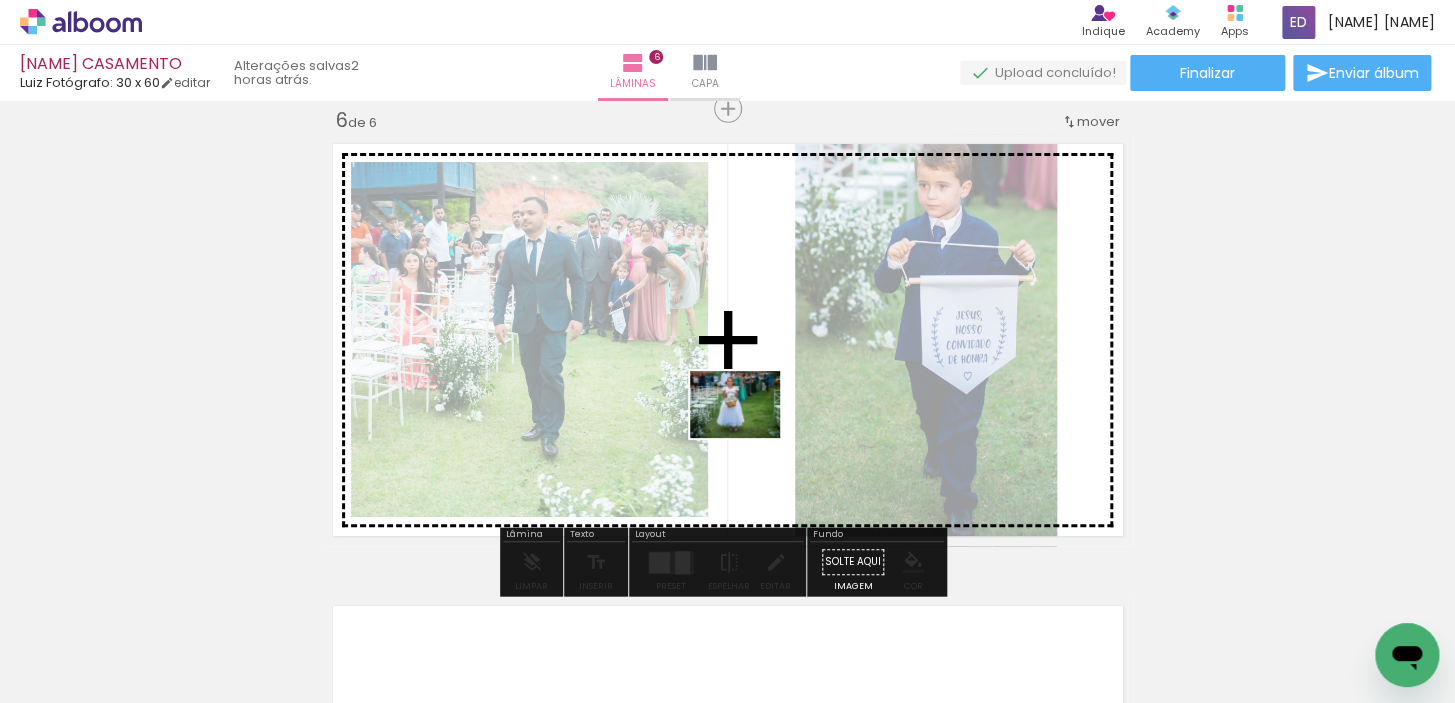 drag, startPoint x: 313, startPoint y: 652, endPoint x: 750, endPoint y: 431, distance: 489.70398 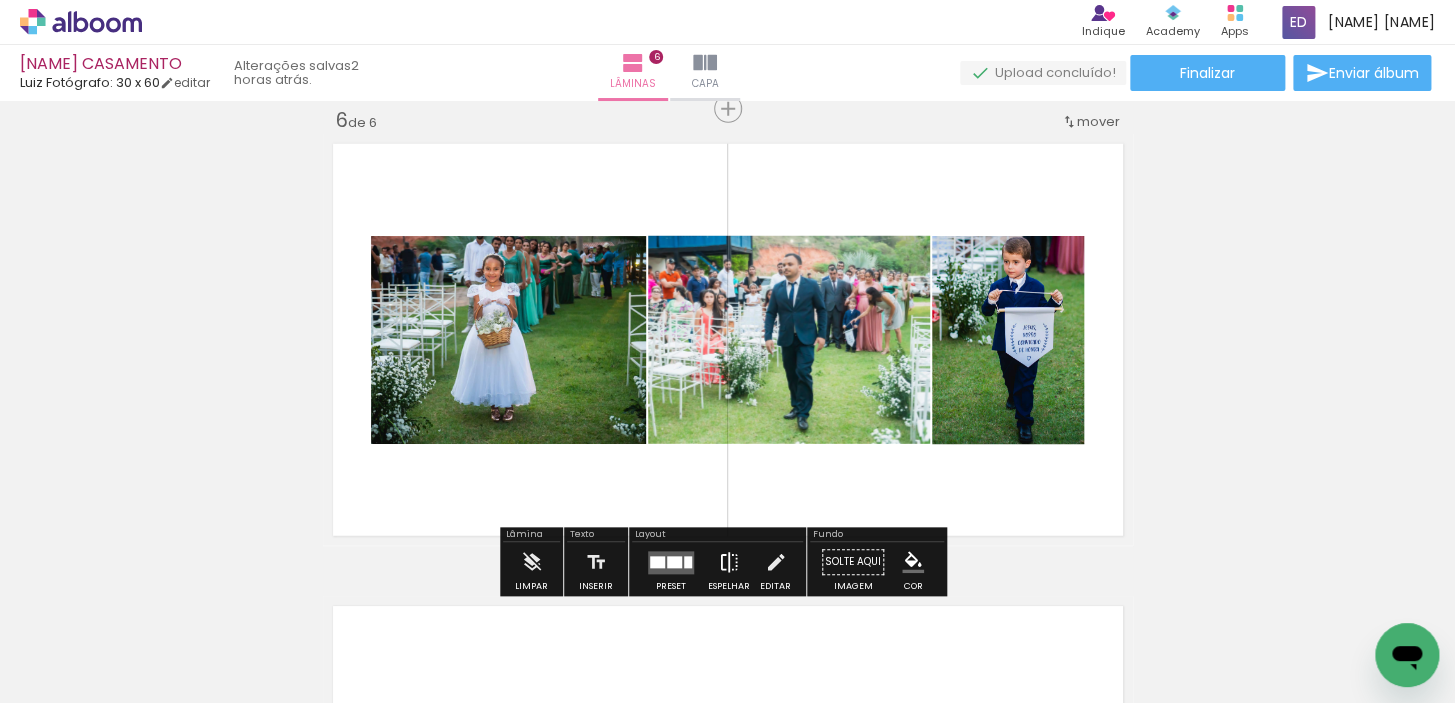 click at bounding box center (729, 562) 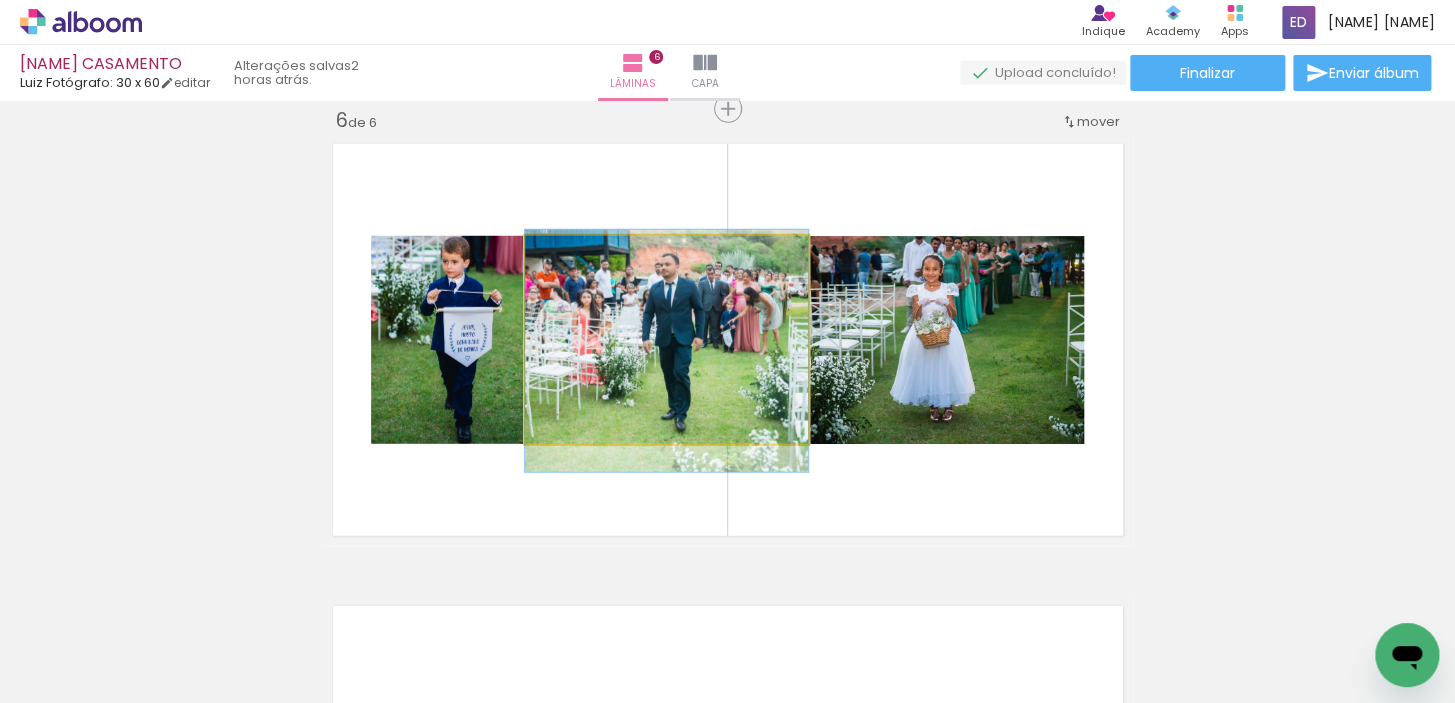 drag, startPoint x: 610, startPoint y: 353, endPoint x: 406, endPoint y: 360, distance: 204.12006 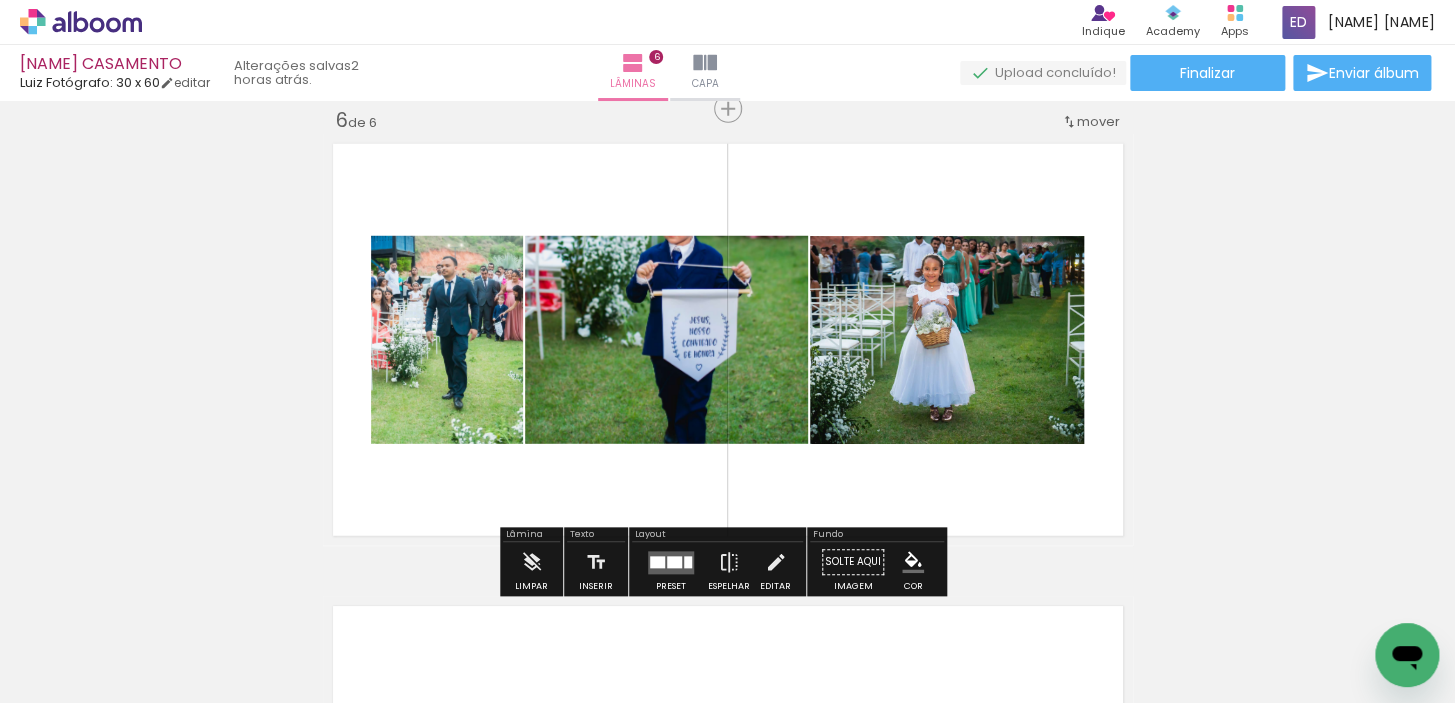 click at bounding box center (671, 562) 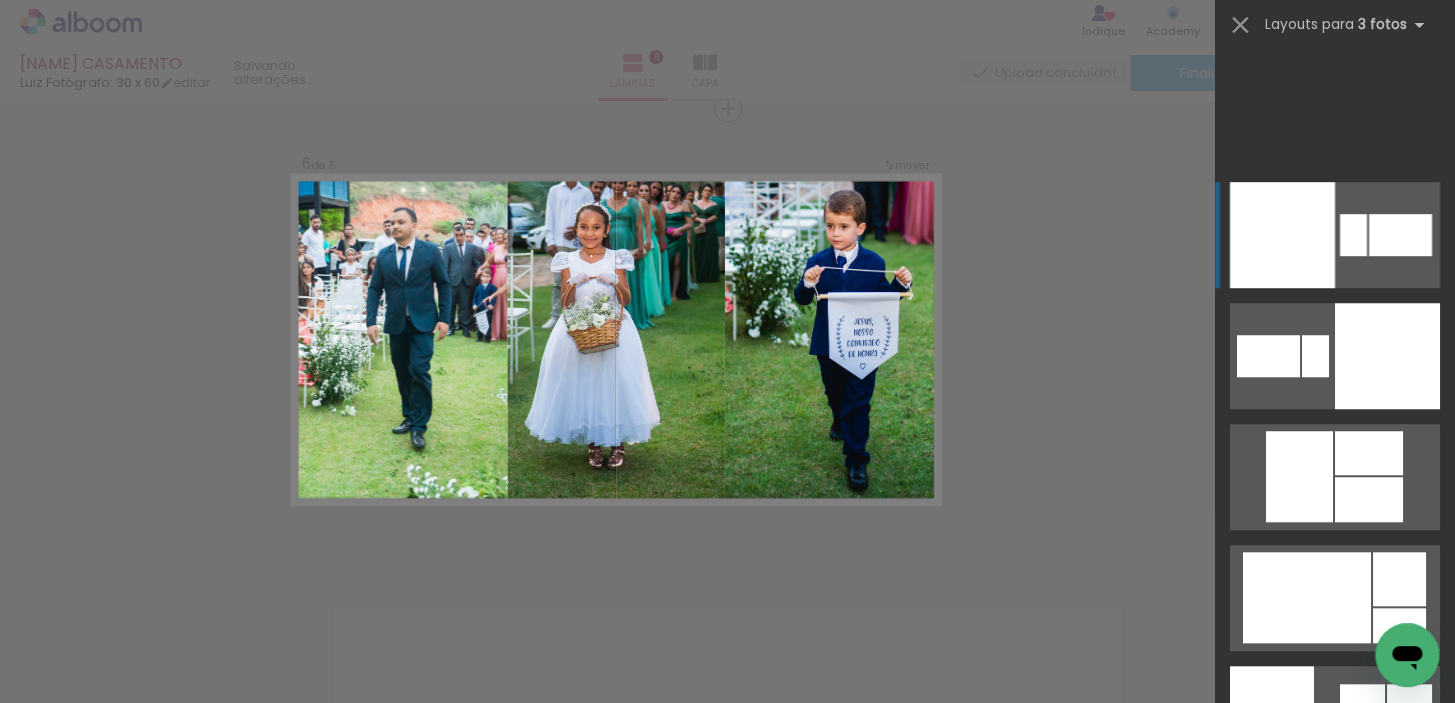 scroll, scrollTop: 909, scrollLeft: 0, axis: vertical 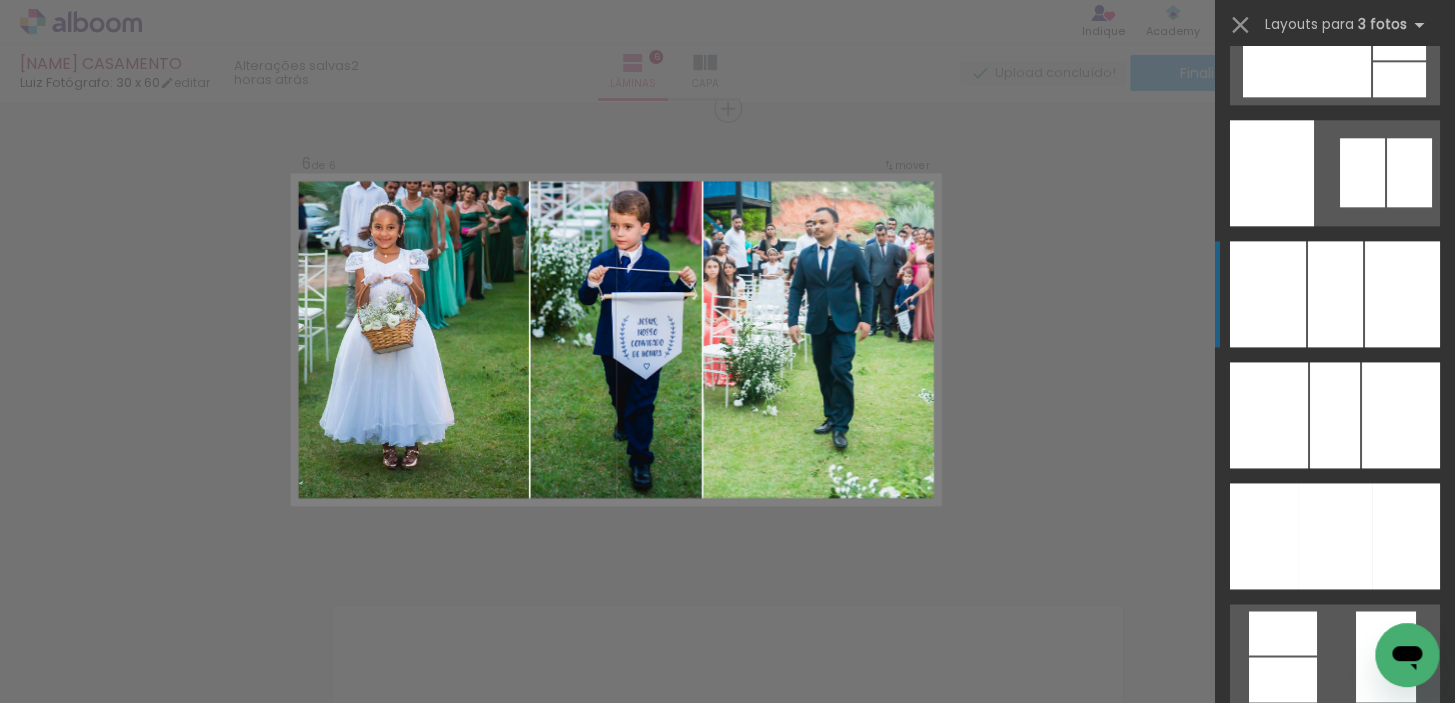 click at bounding box center [1335, 294] 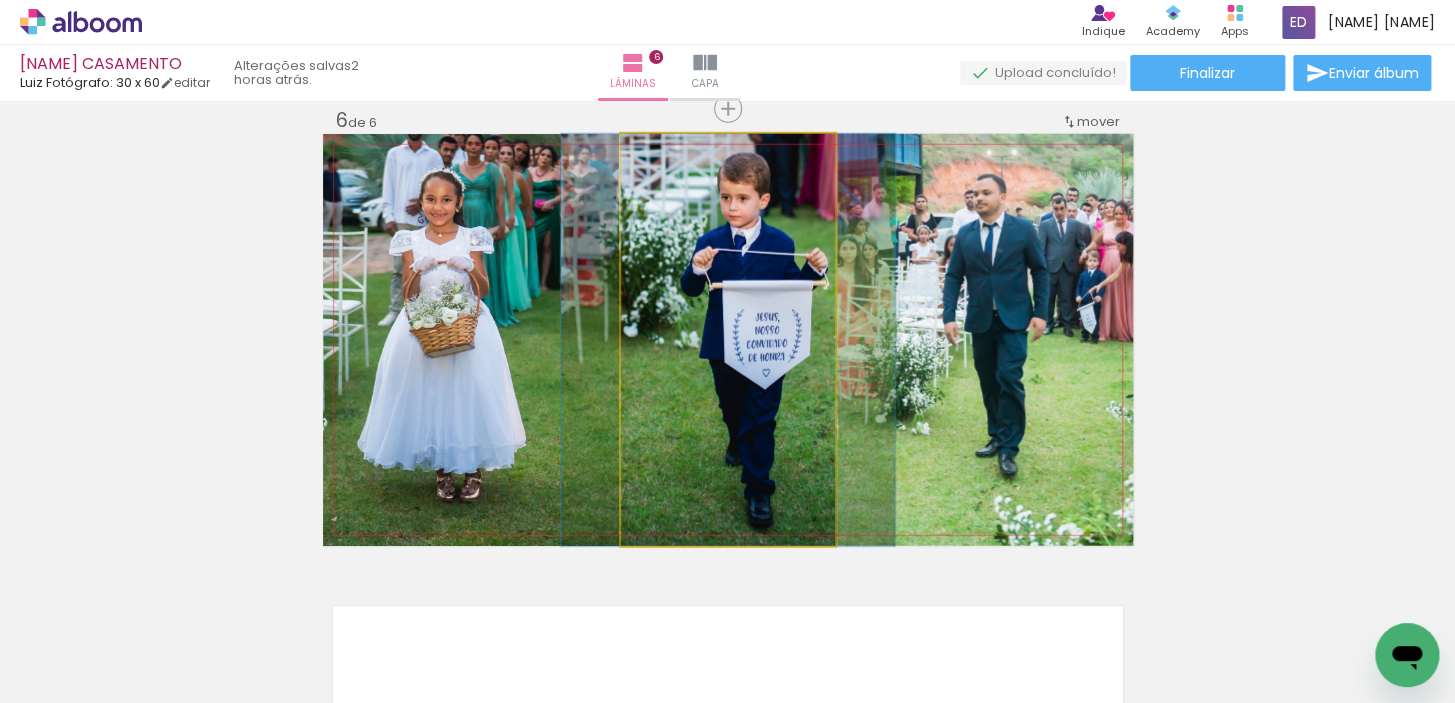 click 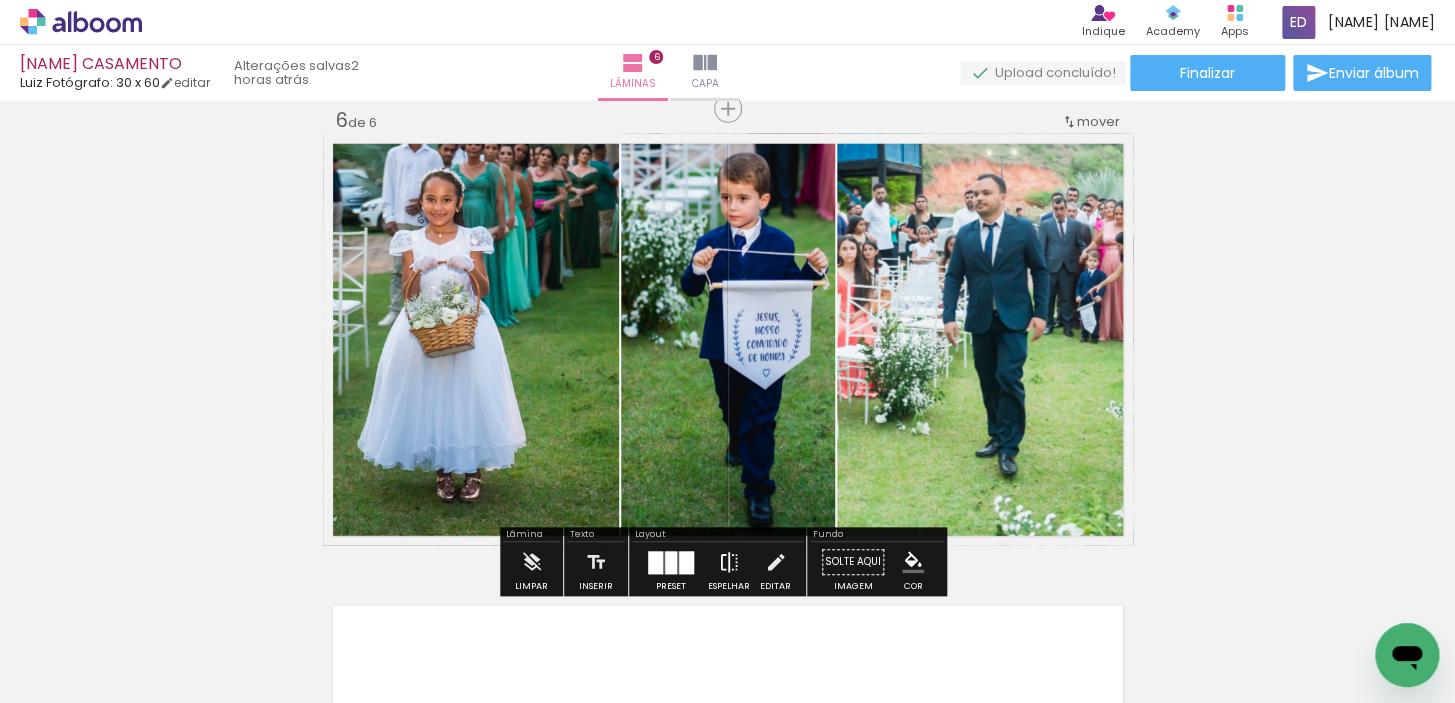 click at bounding box center [729, 562] 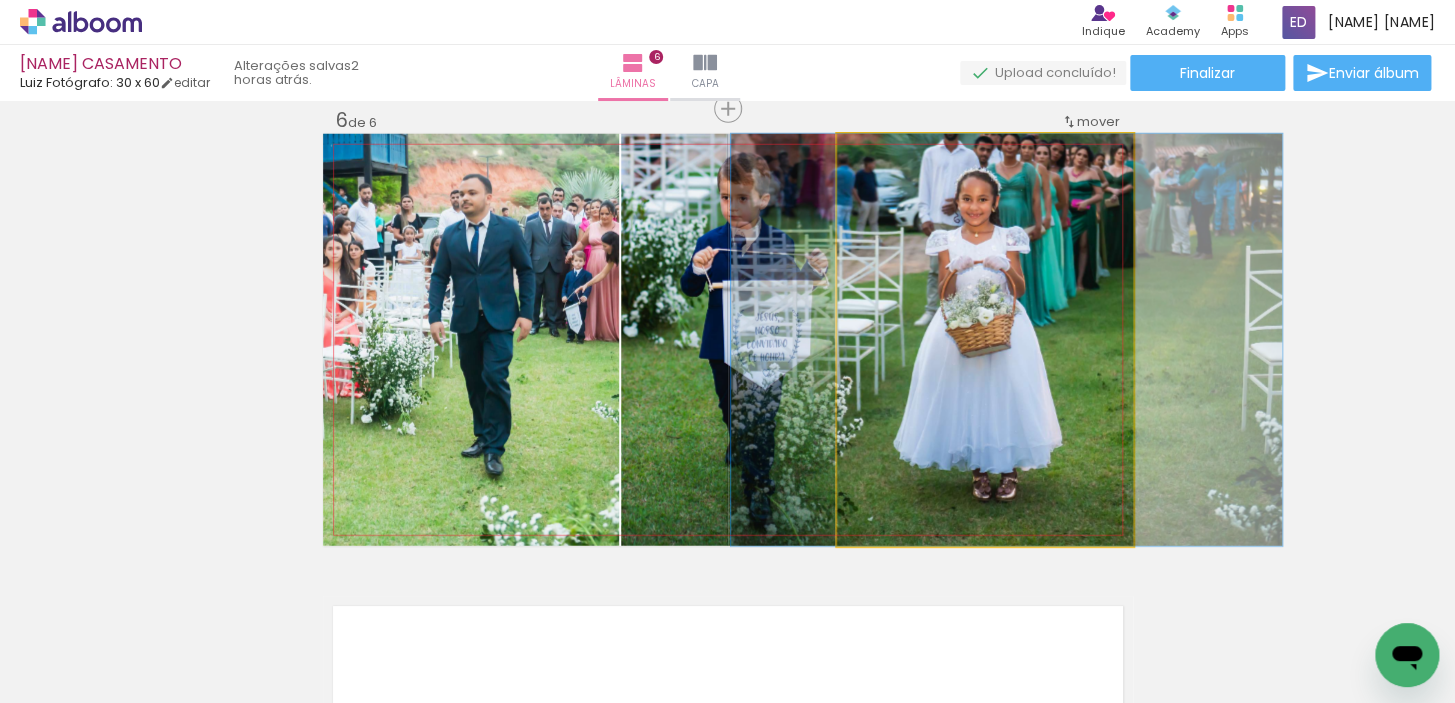 drag, startPoint x: 953, startPoint y: 371, endPoint x: 975, endPoint y: 369, distance: 22.090721 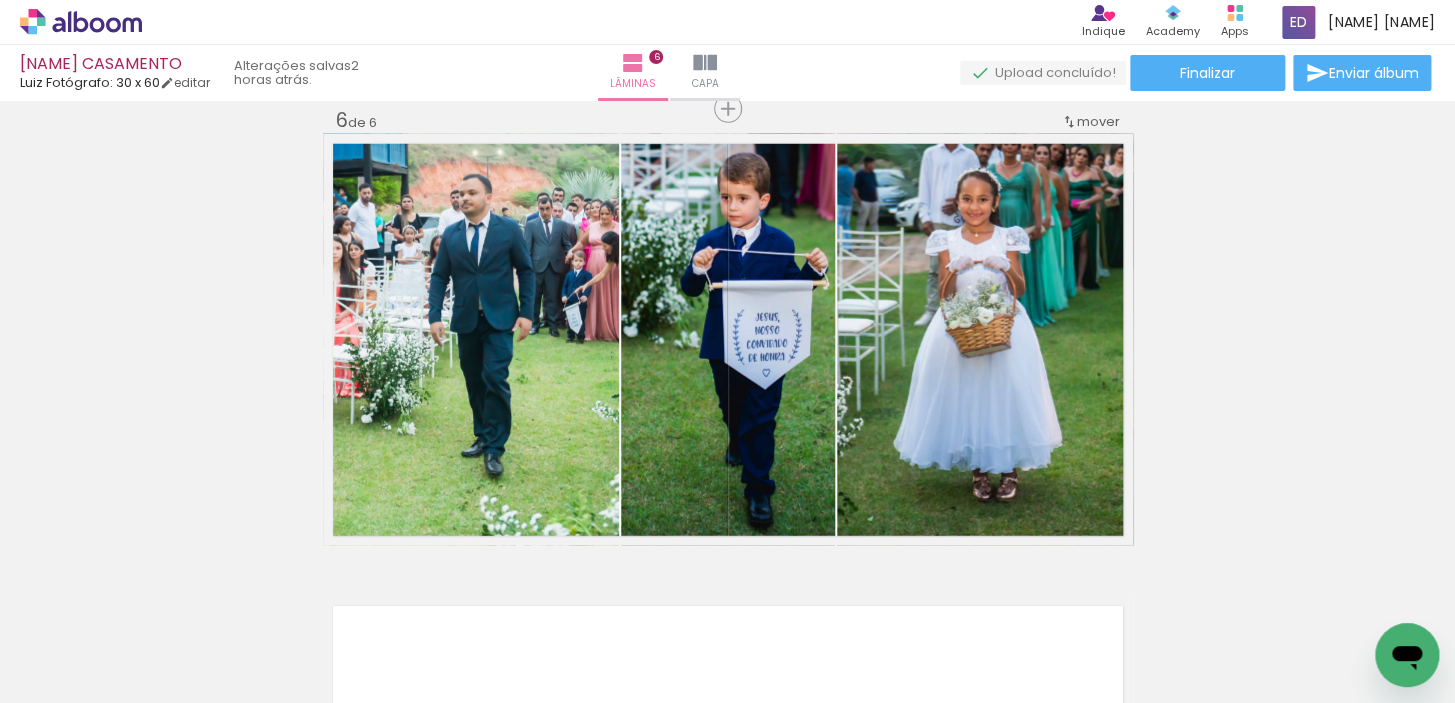 scroll, scrollTop: 0, scrollLeft: 2552, axis: horizontal 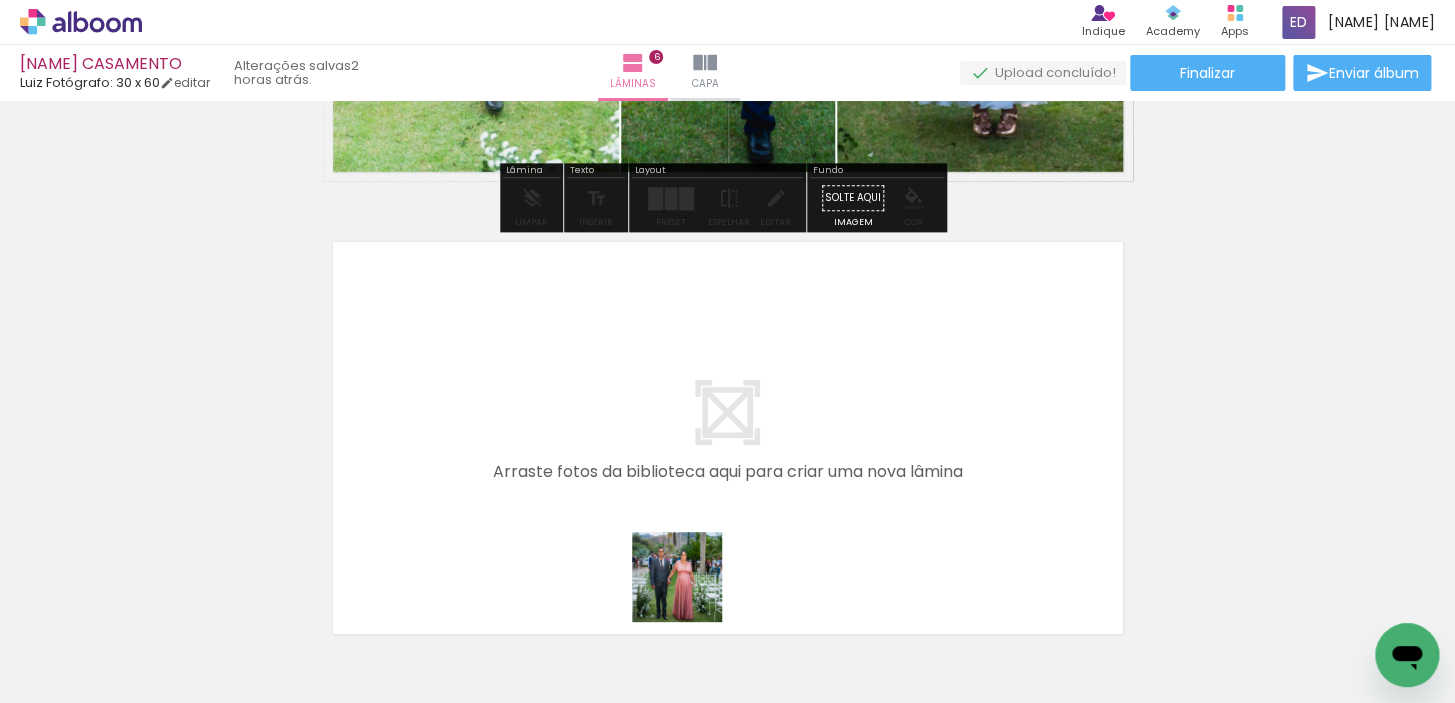 drag, startPoint x: 773, startPoint y: 651, endPoint x: 899, endPoint y: 650, distance: 126.00397 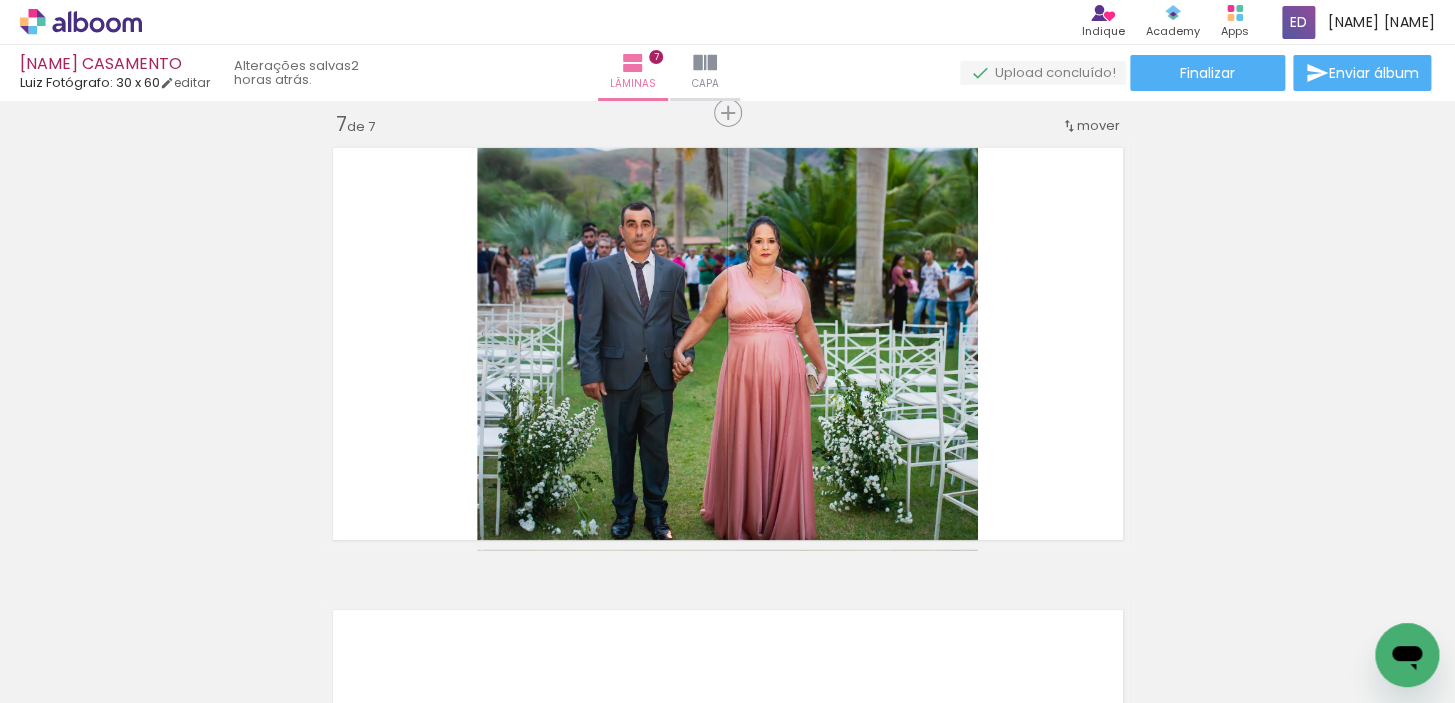 scroll, scrollTop: 2797, scrollLeft: 0, axis: vertical 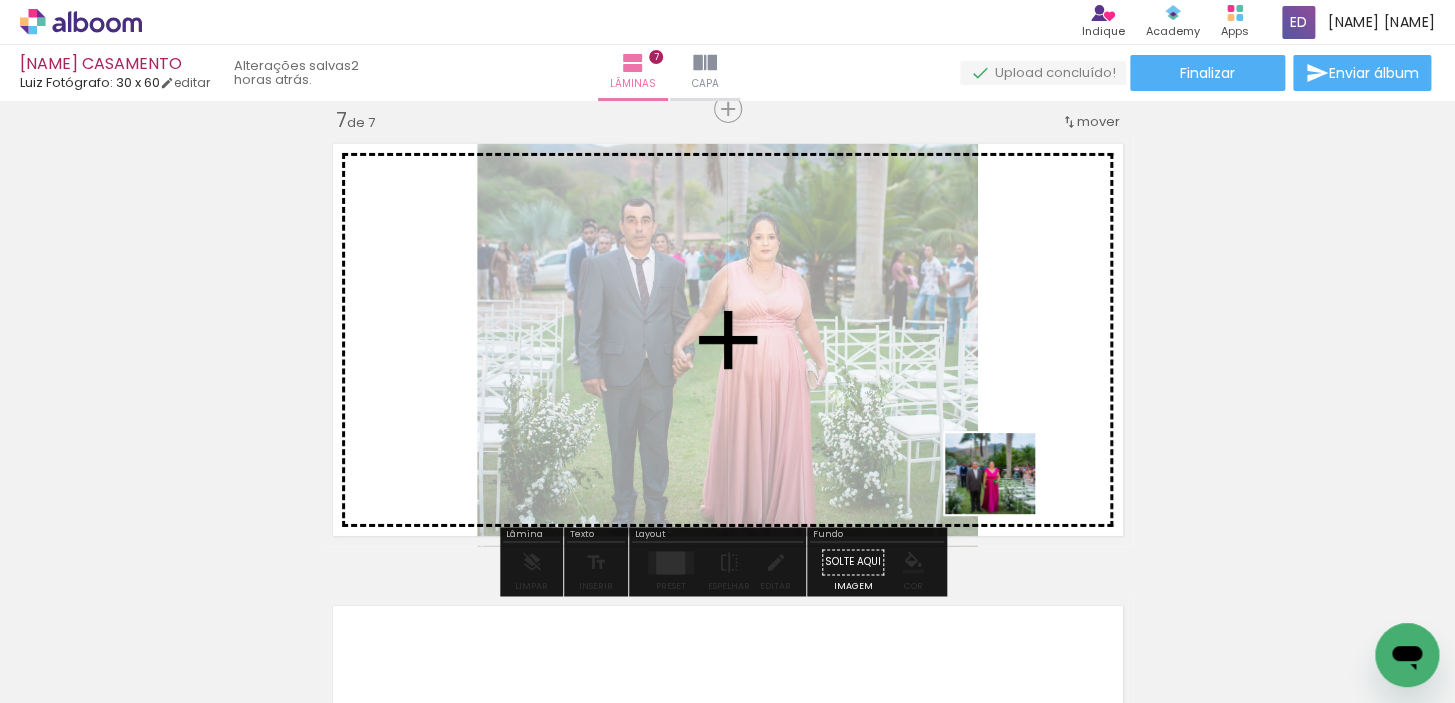 drag, startPoint x: 899, startPoint y: 650, endPoint x: 1005, endPoint y: 493, distance: 189.43336 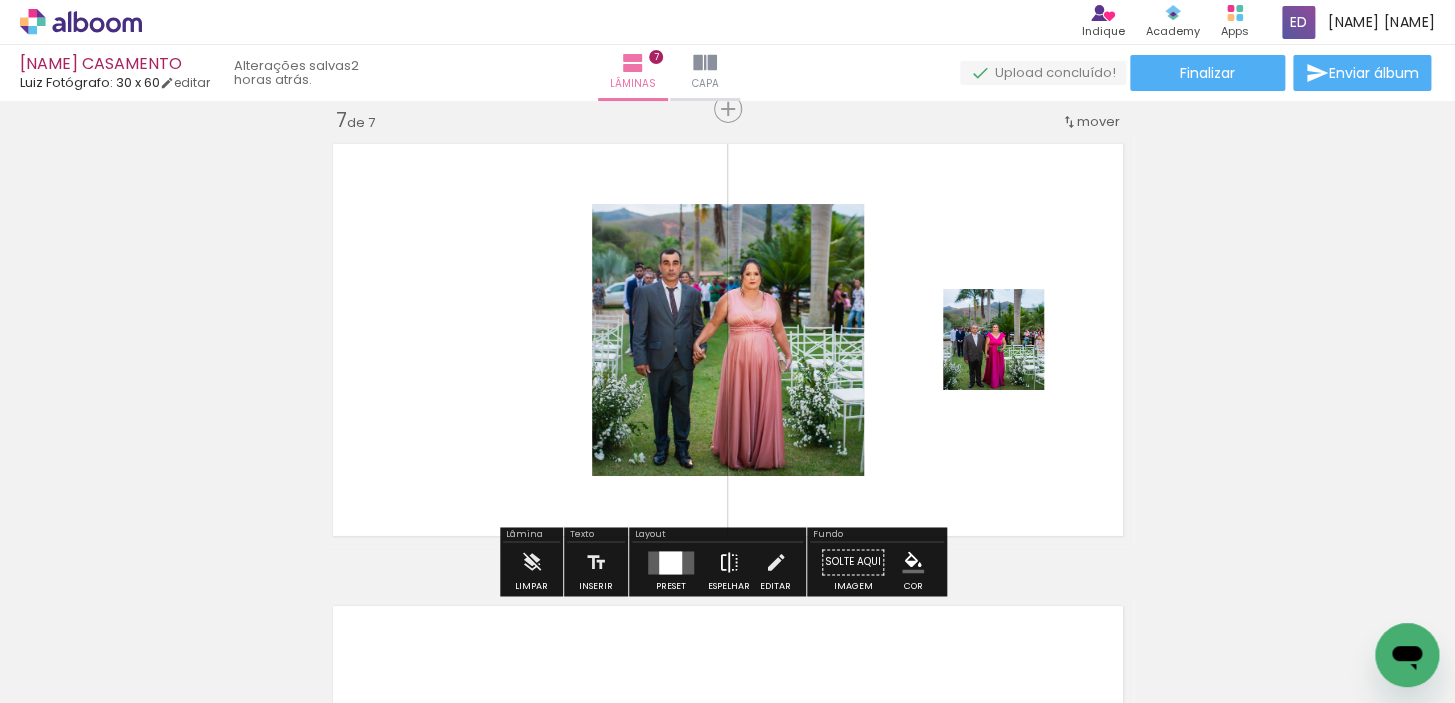 click at bounding box center (729, 562) 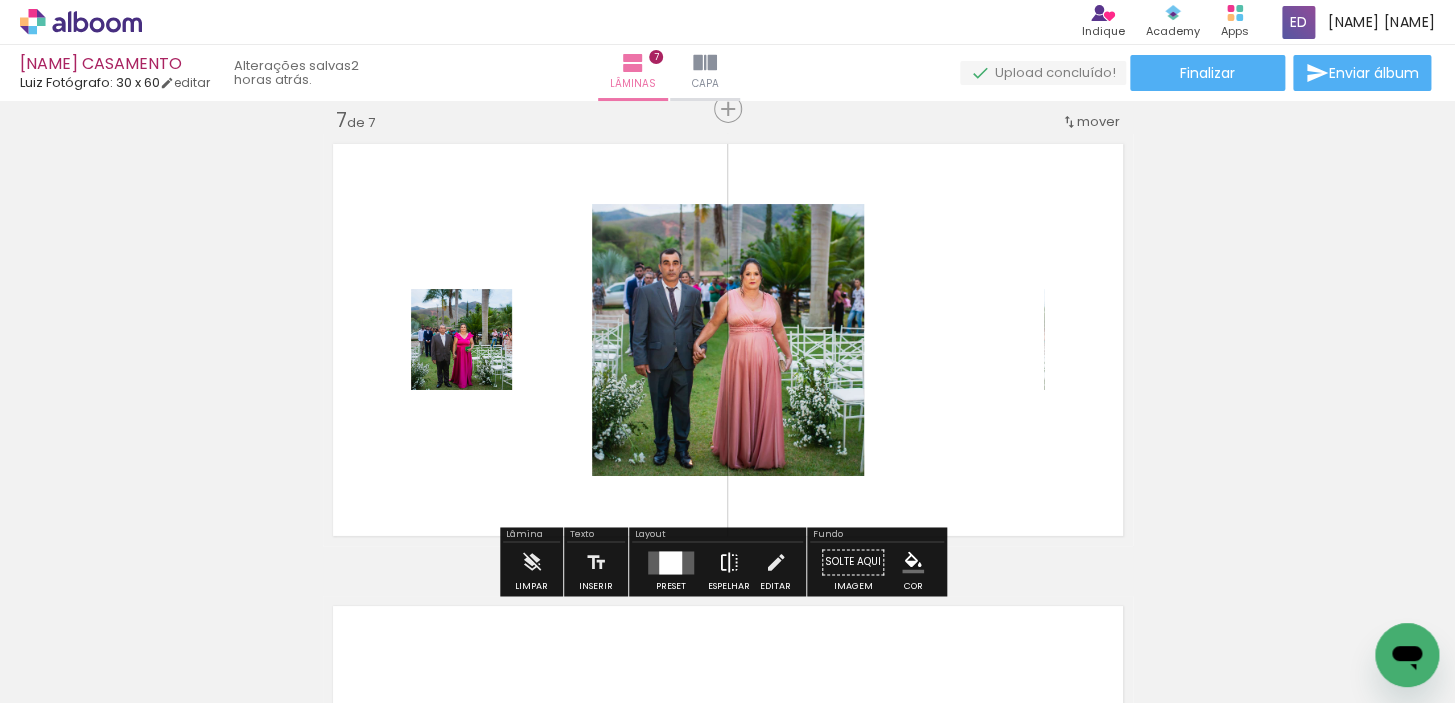 click at bounding box center (729, 562) 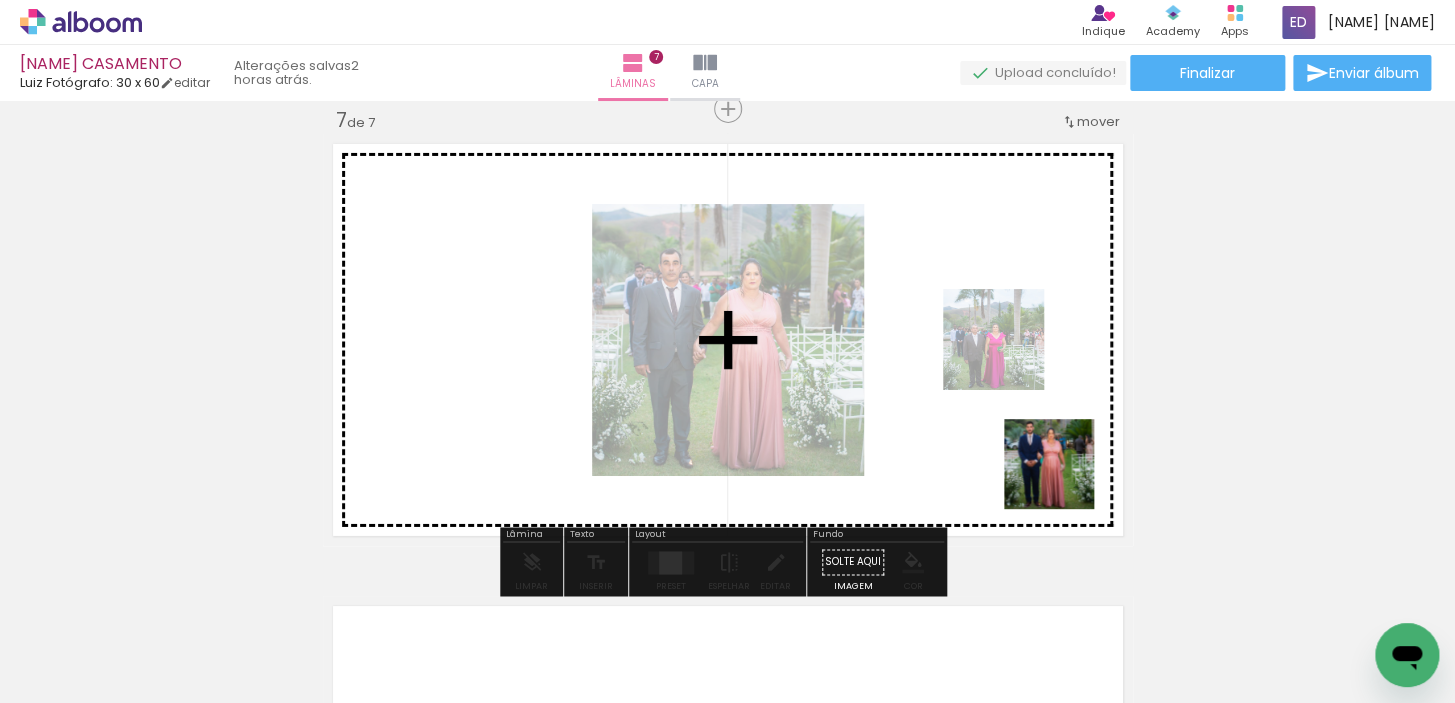 drag, startPoint x: 1055, startPoint y: 647, endPoint x: 1140, endPoint y: 550, distance: 128.97287 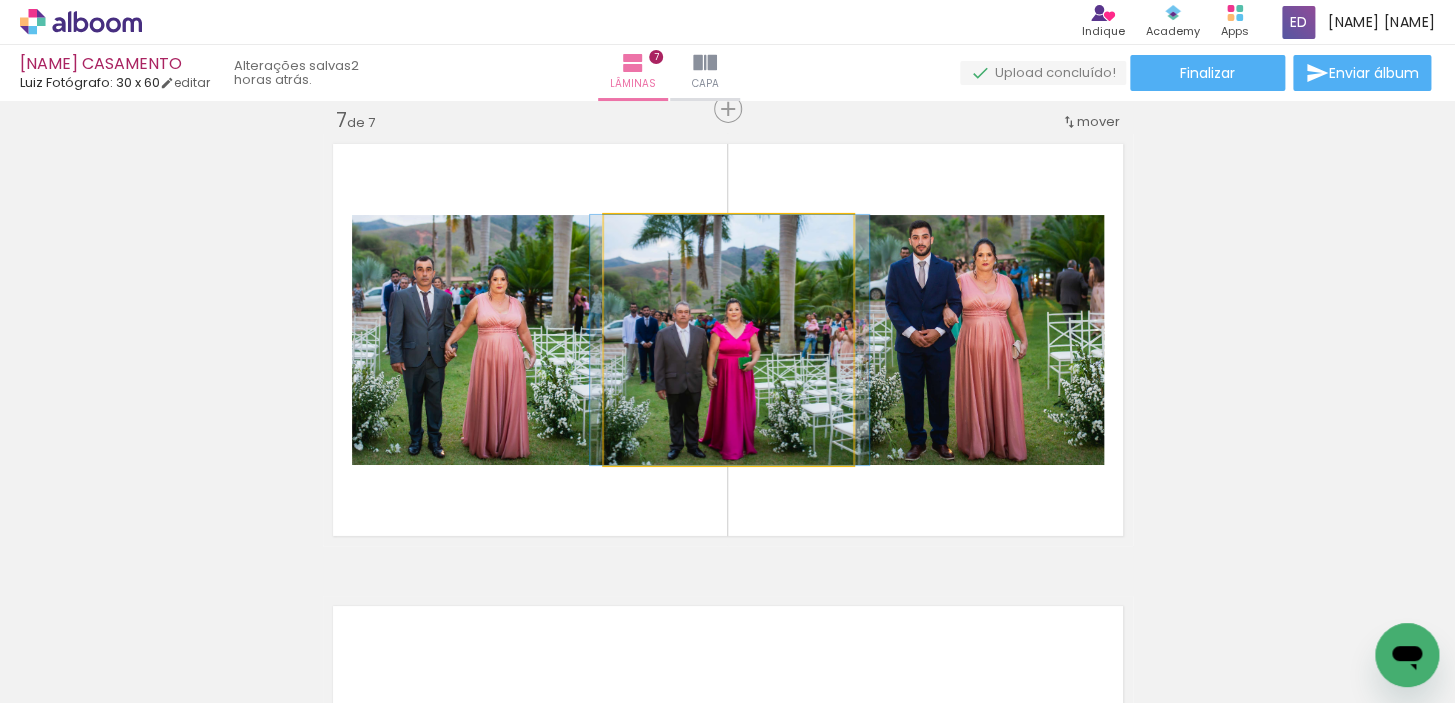 drag, startPoint x: 749, startPoint y: 438, endPoint x: 750, endPoint y: 393, distance: 45.01111 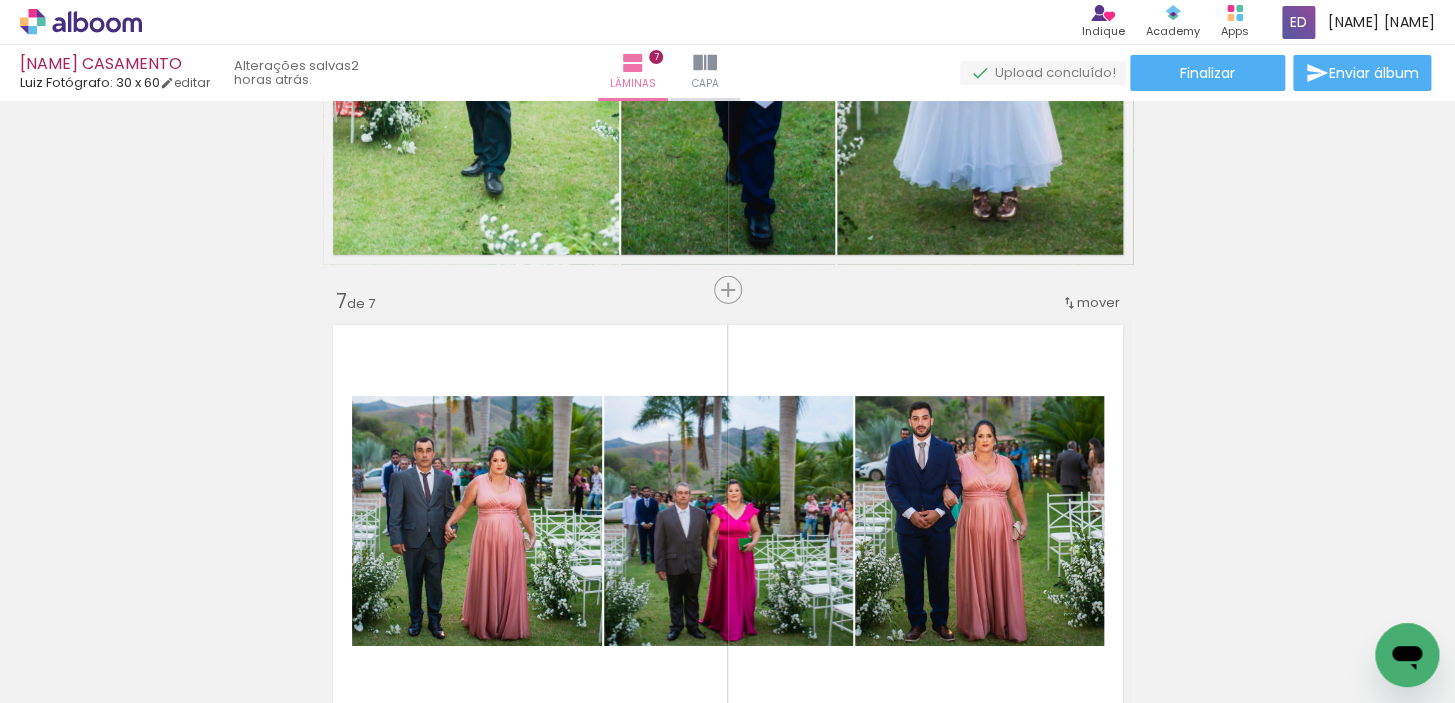 scroll, scrollTop: 2615, scrollLeft: 0, axis: vertical 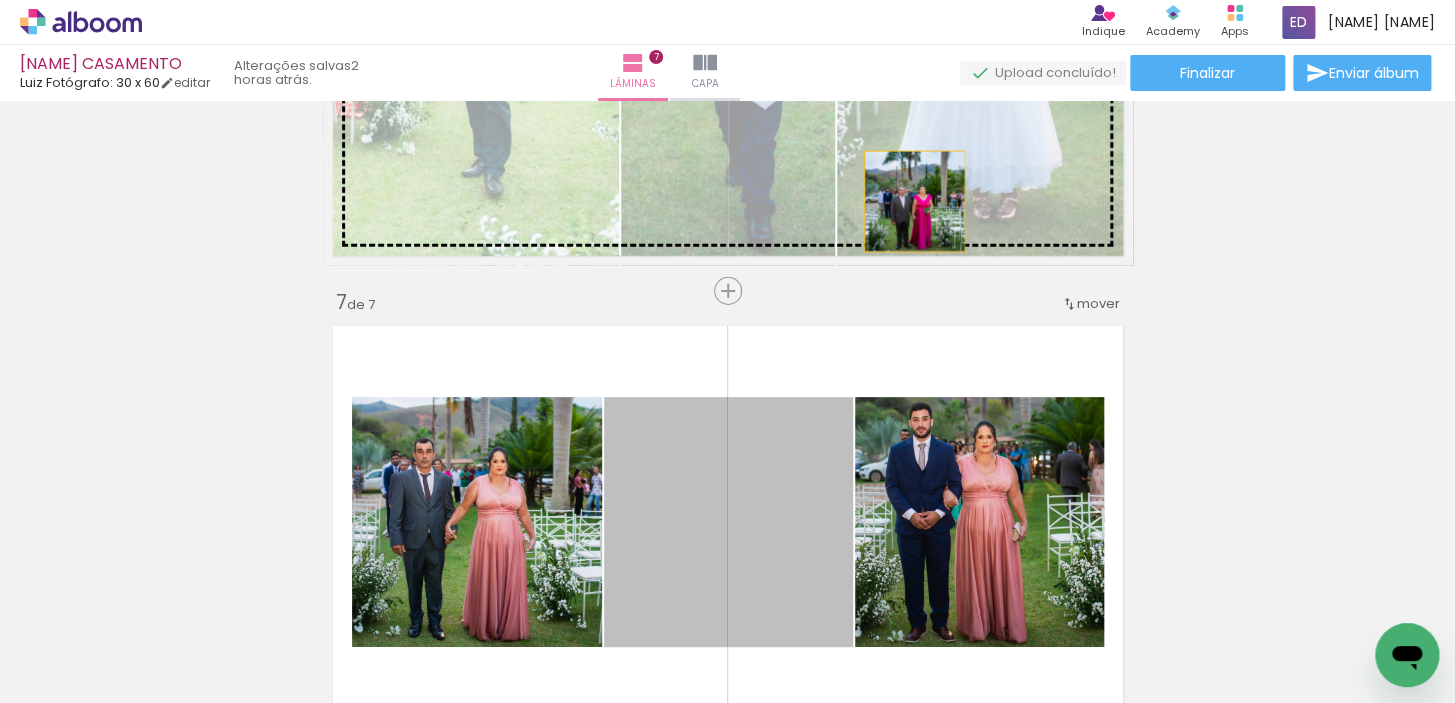 drag, startPoint x: 803, startPoint y: 531, endPoint x: 909, endPoint y: 198, distance: 349.46387 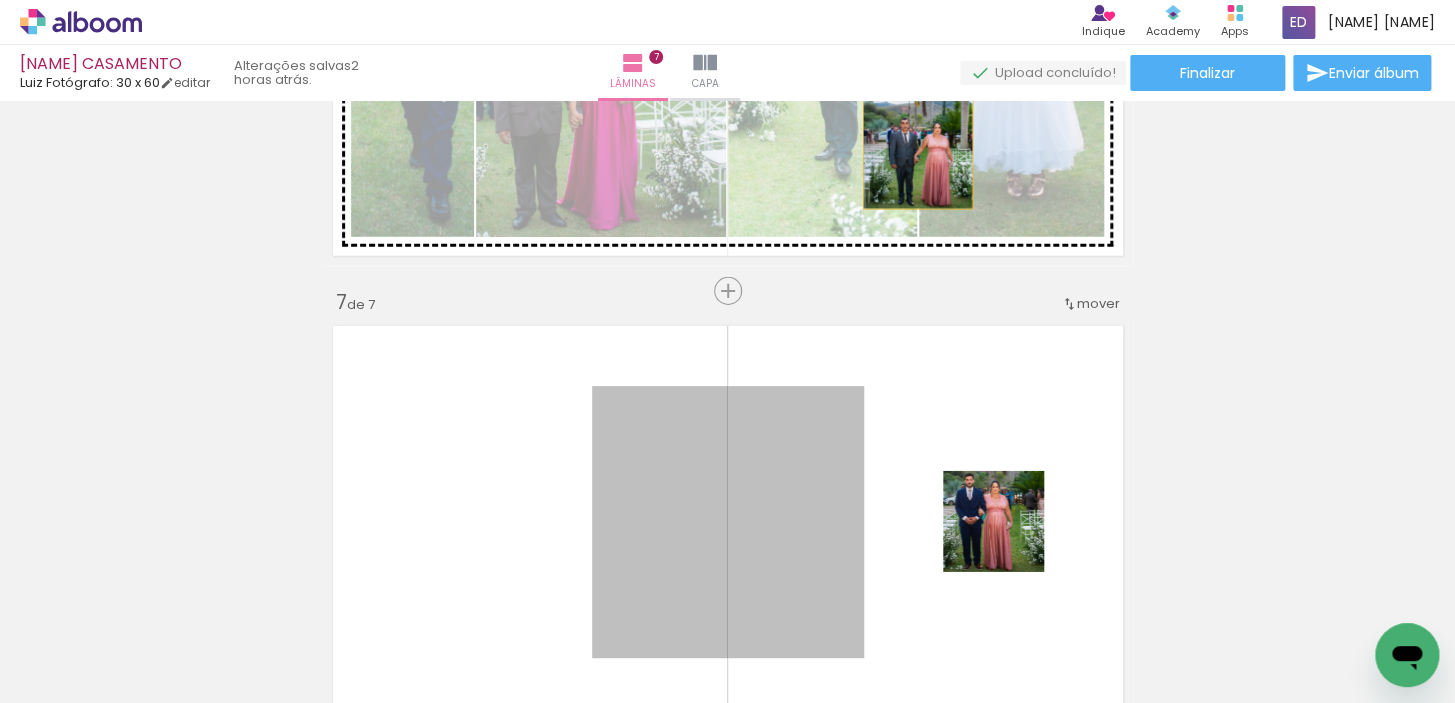 drag, startPoint x: 690, startPoint y: 481, endPoint x: 910, endPoint y: 154, distance: 394.118 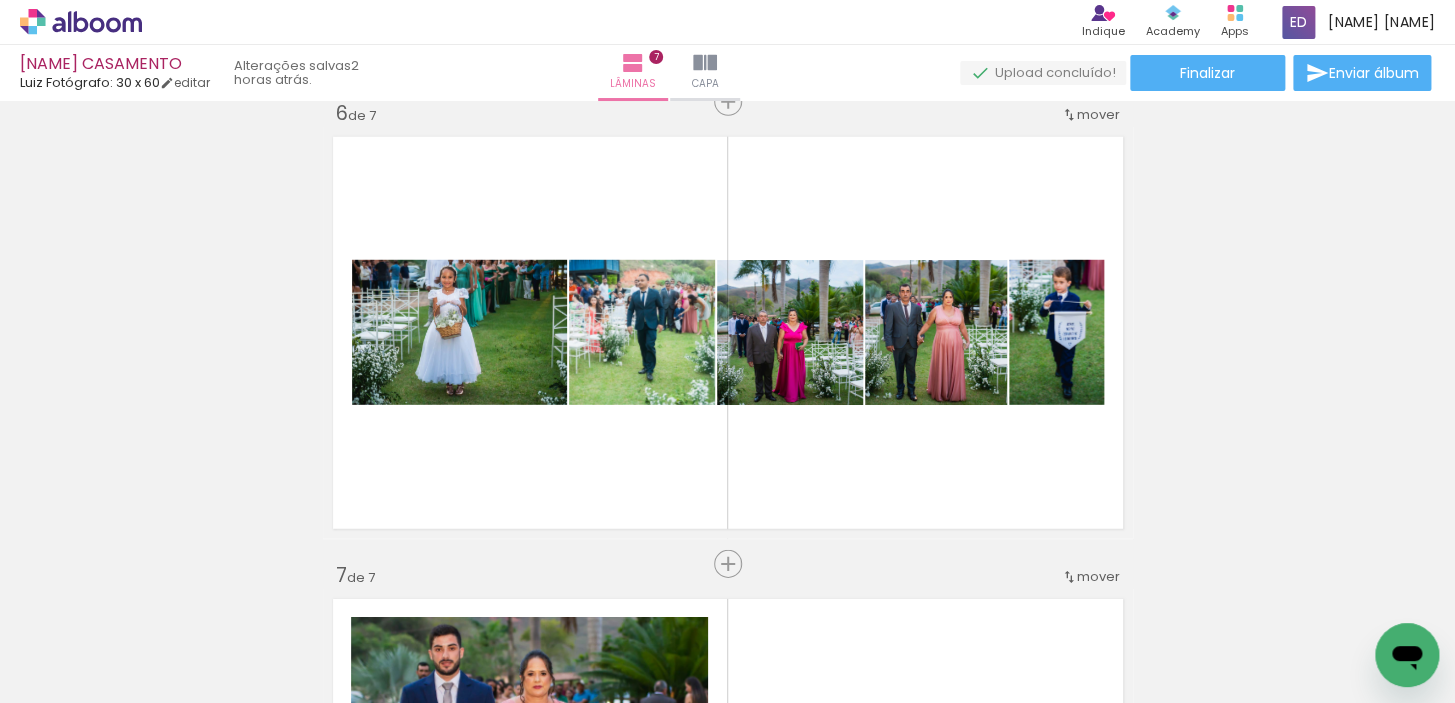 scroll, scrollTop: 2433, scrollLeft: 0, axis: vertical 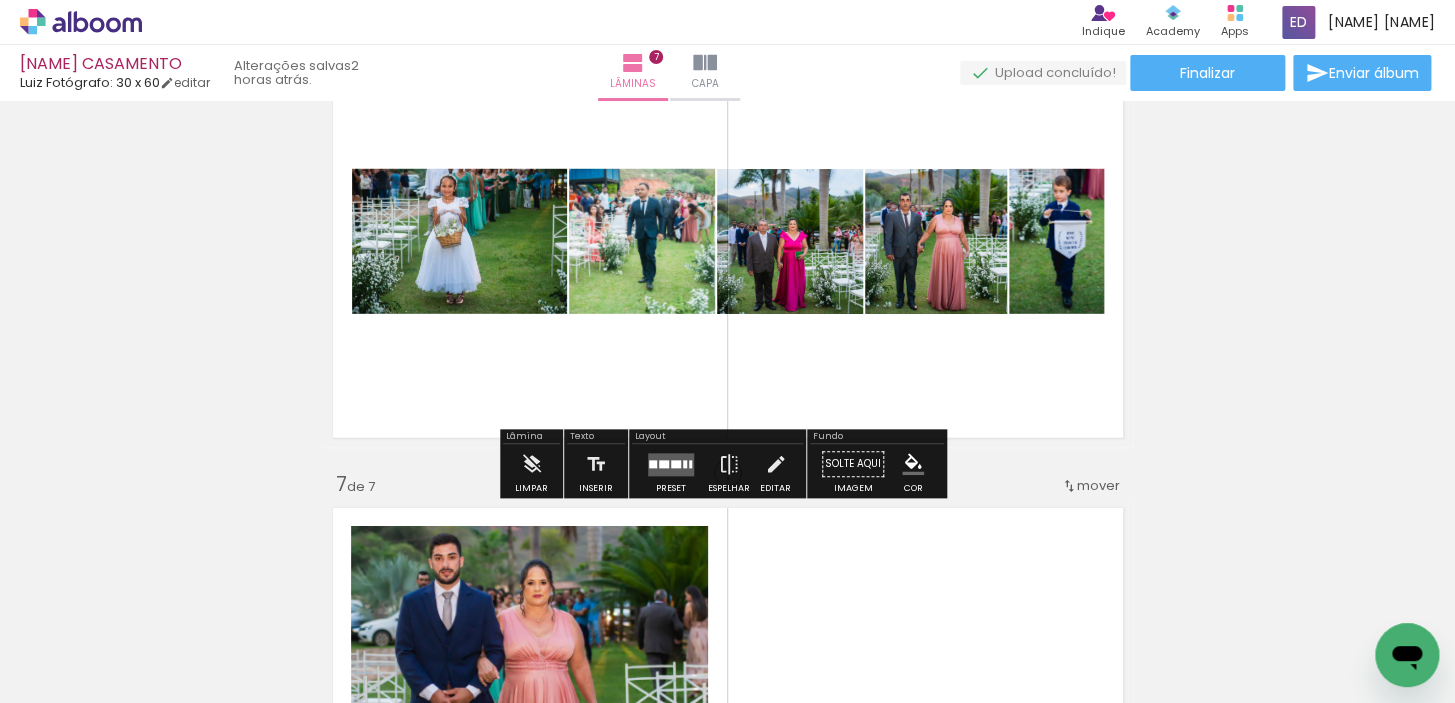 click at bounding box center [671, 464] 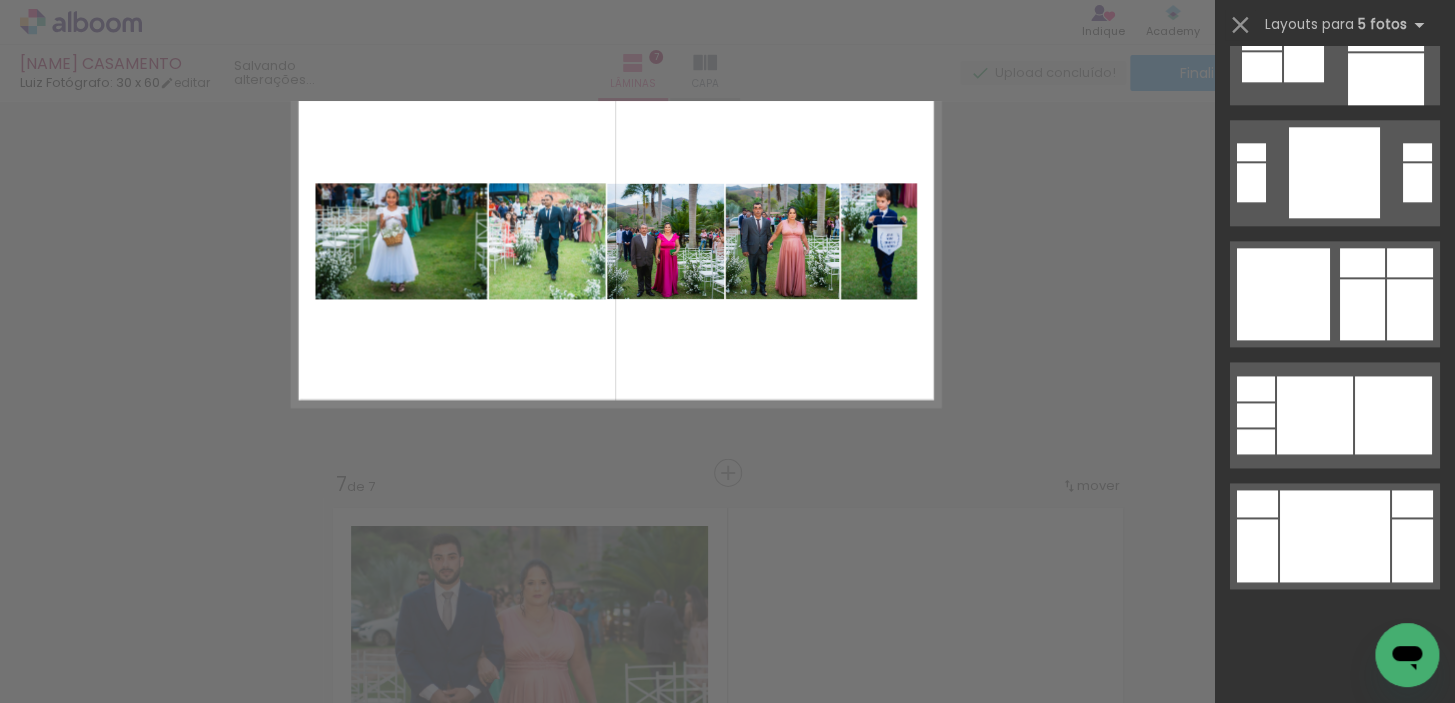 scroll, scrollTop: 0, scrollLeft: 0, axis: both 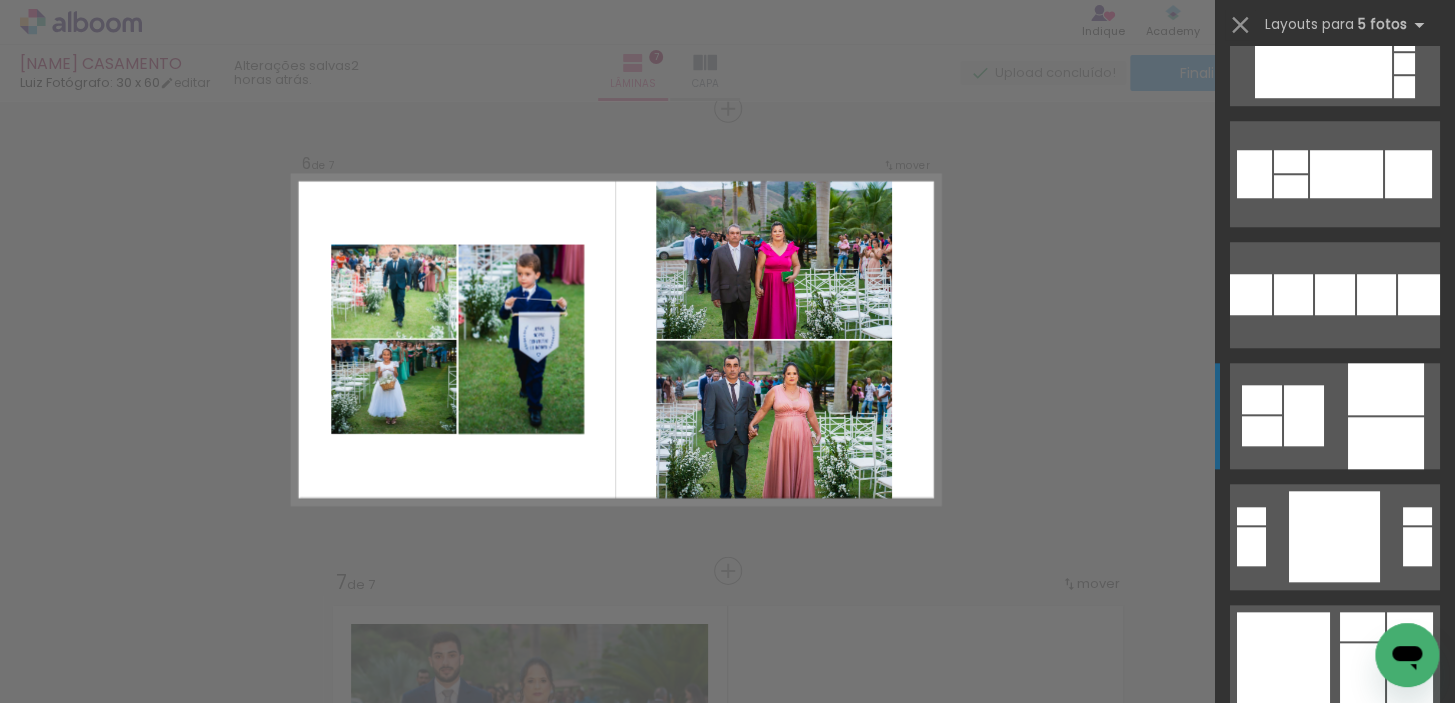 click at bounding box center [1386, 389] 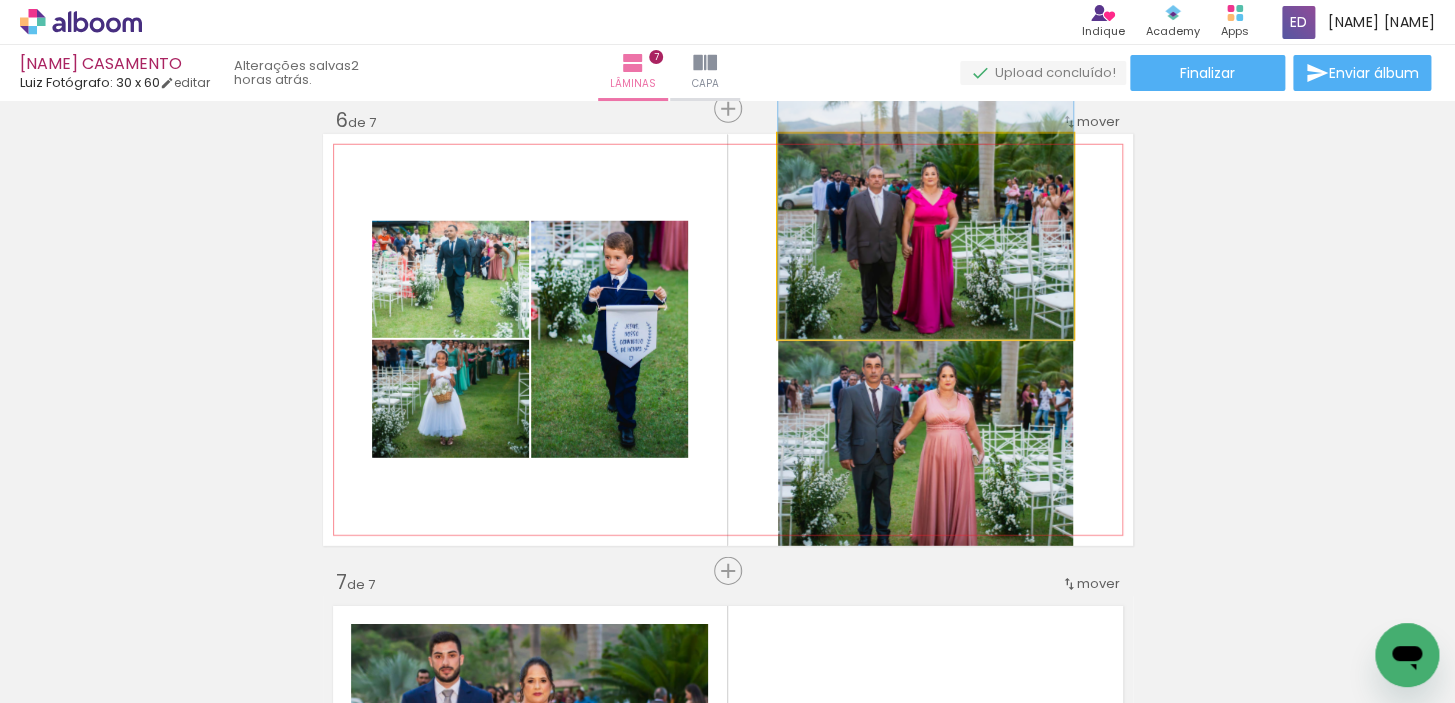 drag, startPoint x: 950, startPoint y: 277, endPoint x: 957, endPoint y: 229, distance: 48.507732 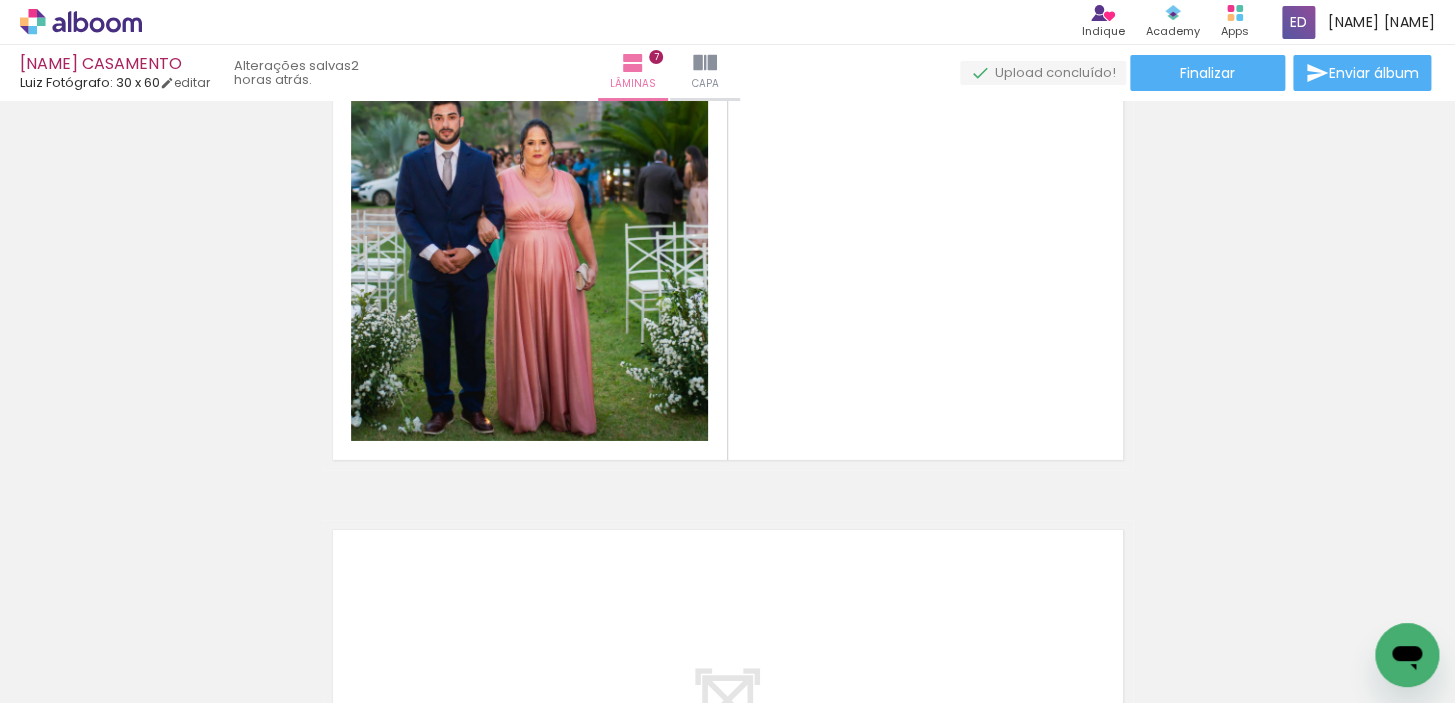scroll, scrollTop: 2880, scrollLeft: 0, axis: vertical 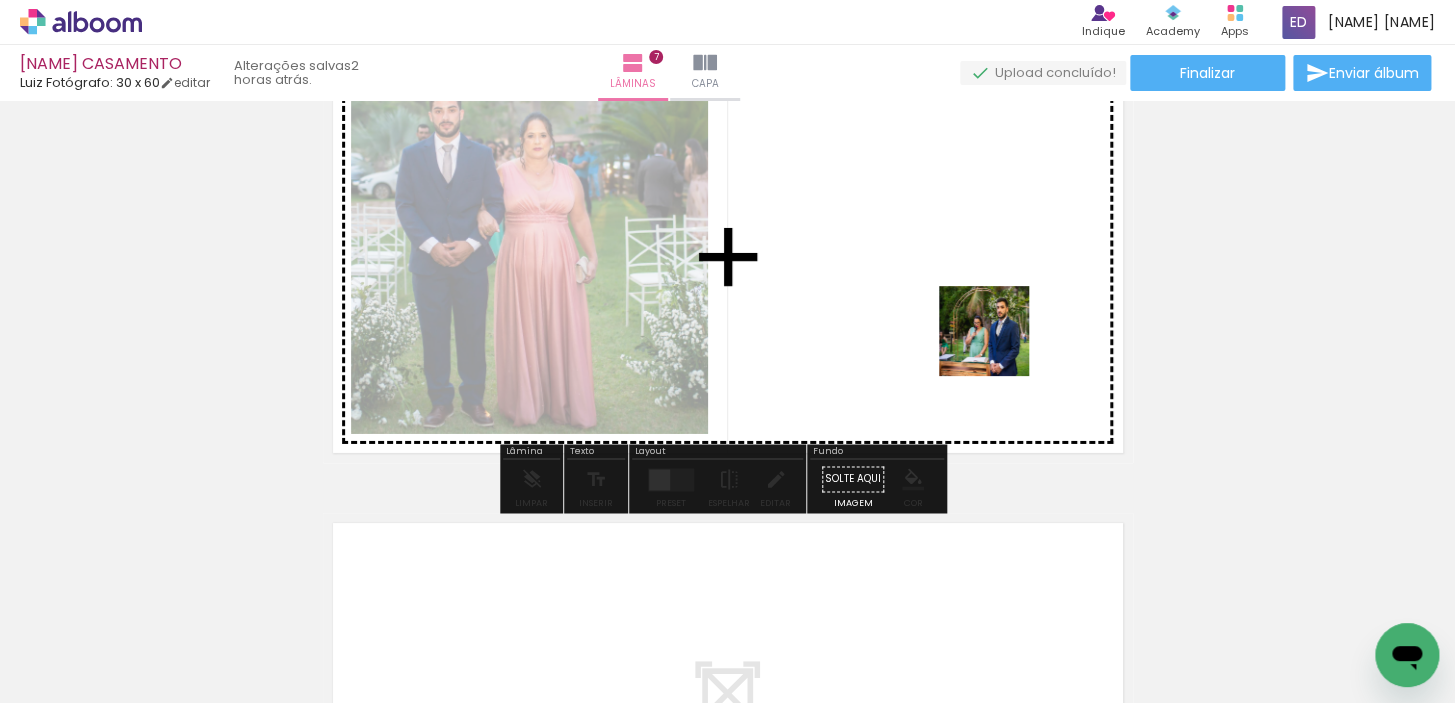 drag, startPoint x: 765, startPoint y: 645, endPoint x: 999, endPoint y: 346, distance: 379.6801 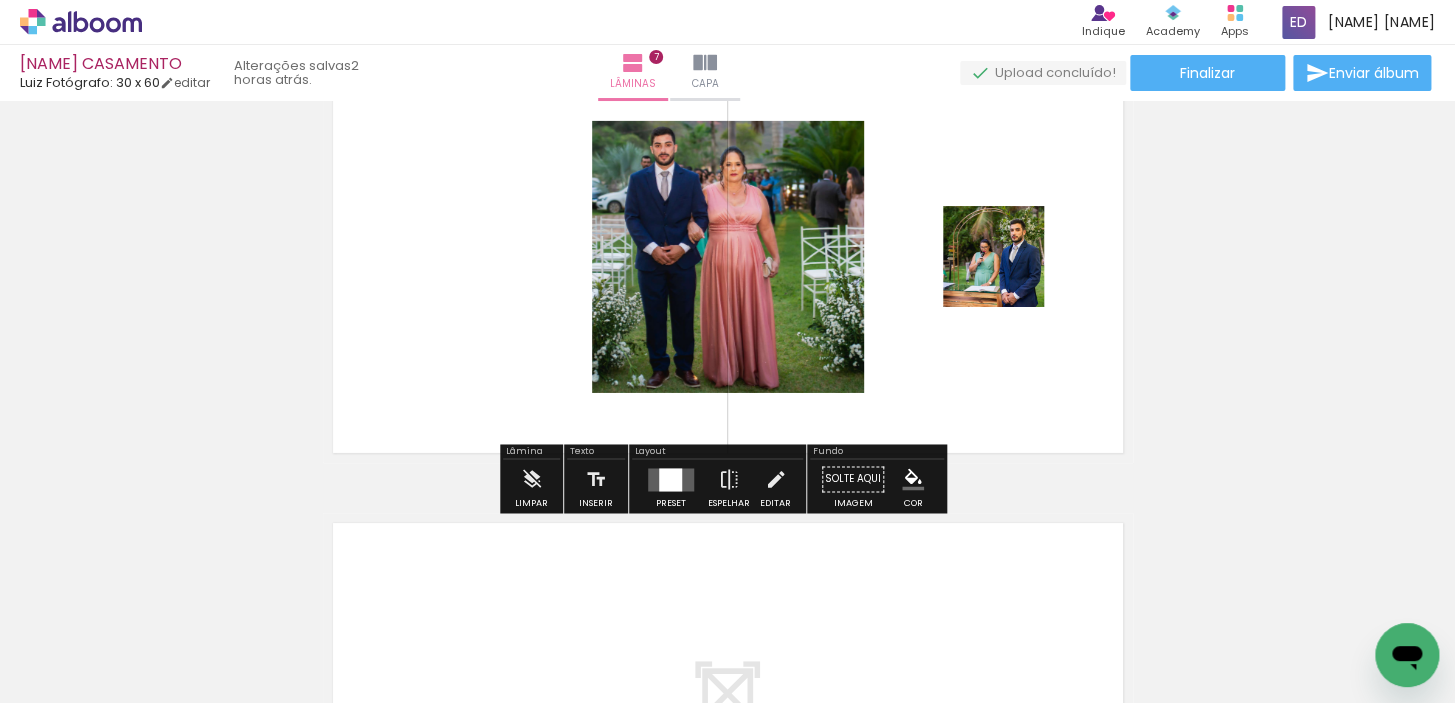 click at bounding box center [671, 479] 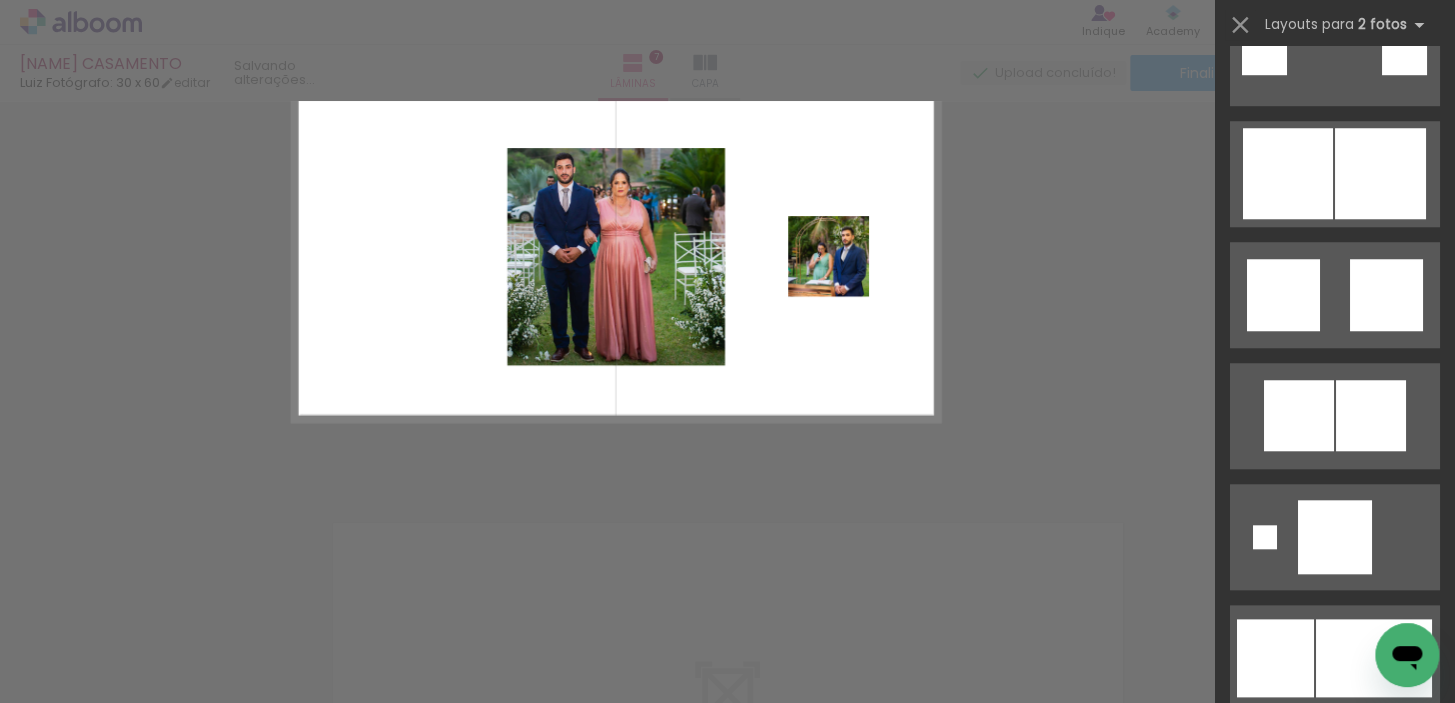 scroll, scrollTop: 0, scrollLeft: 0, axis: both 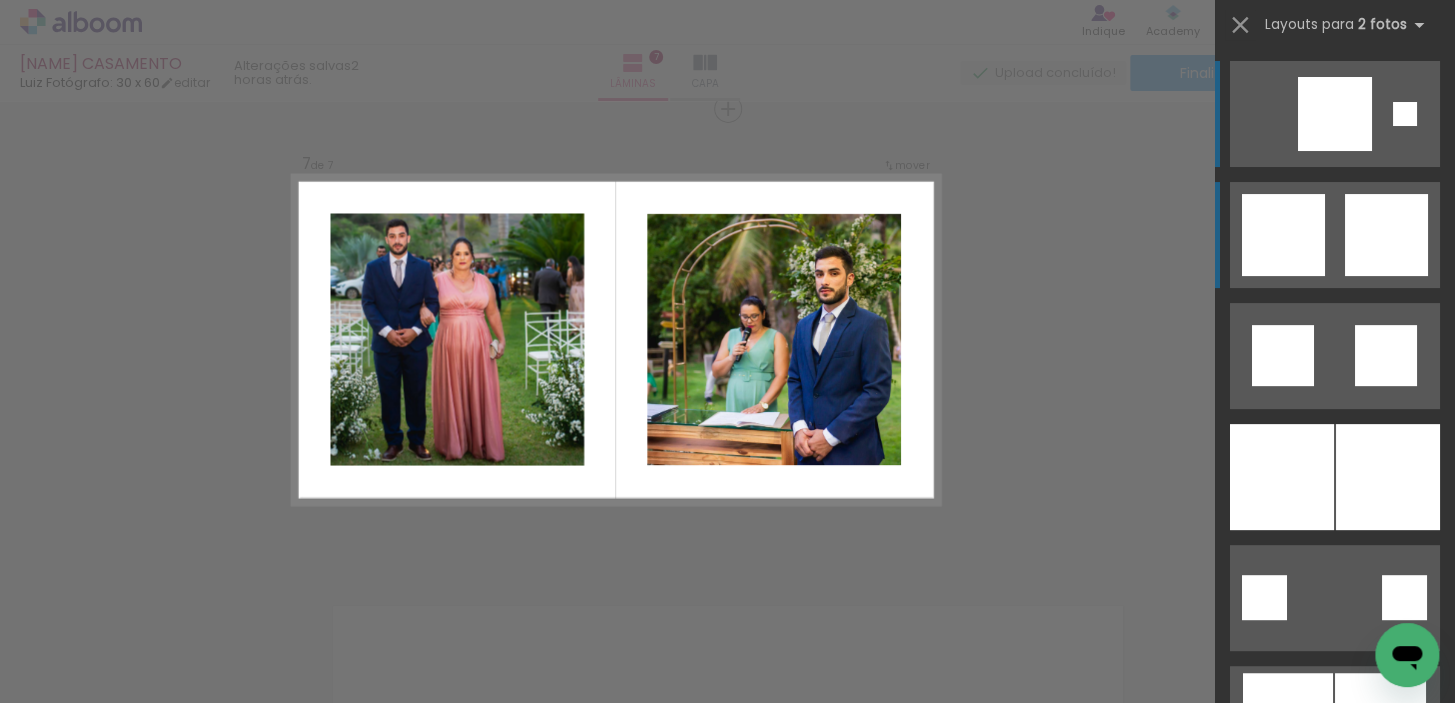 click at bounding box center [1386, 235] 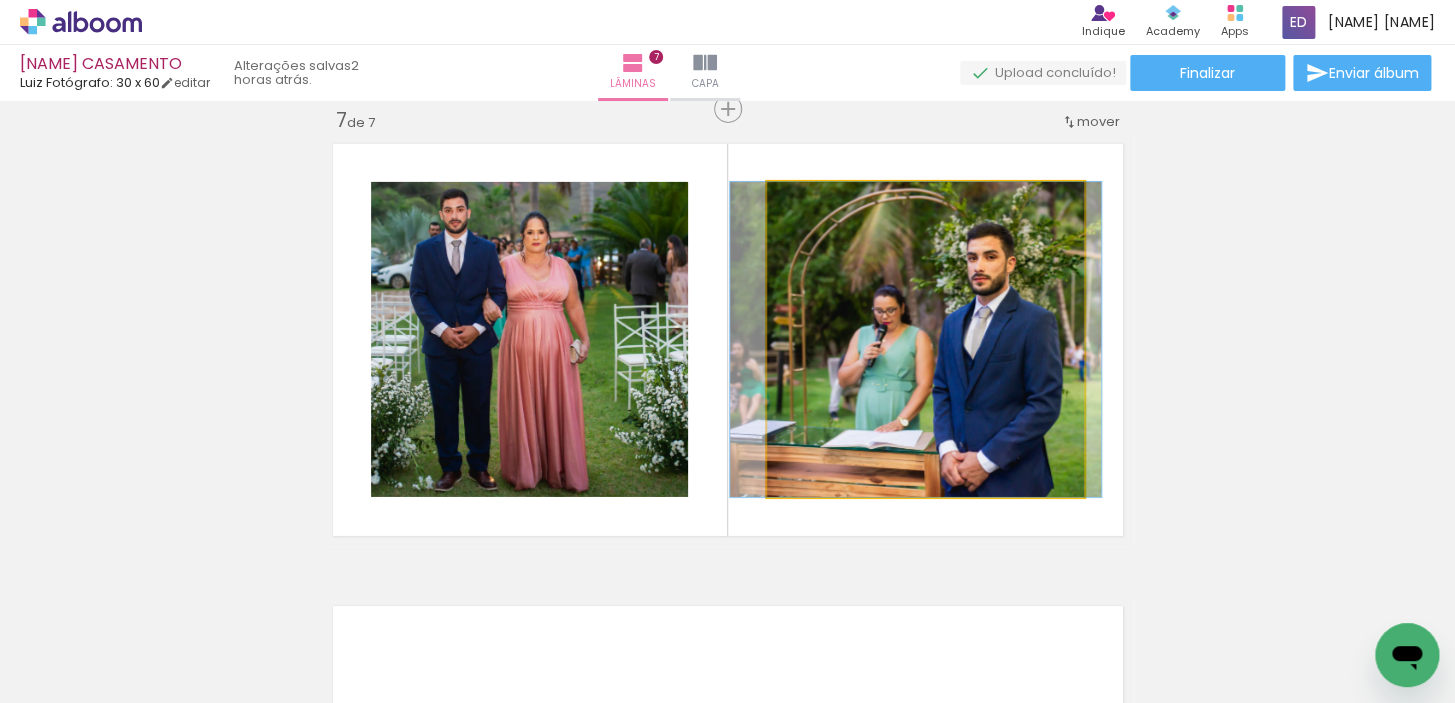 drag, startPoint x: 981, startPoint y: 409, endPoint x: 971, endPoint y: 403, distance: 11.661903 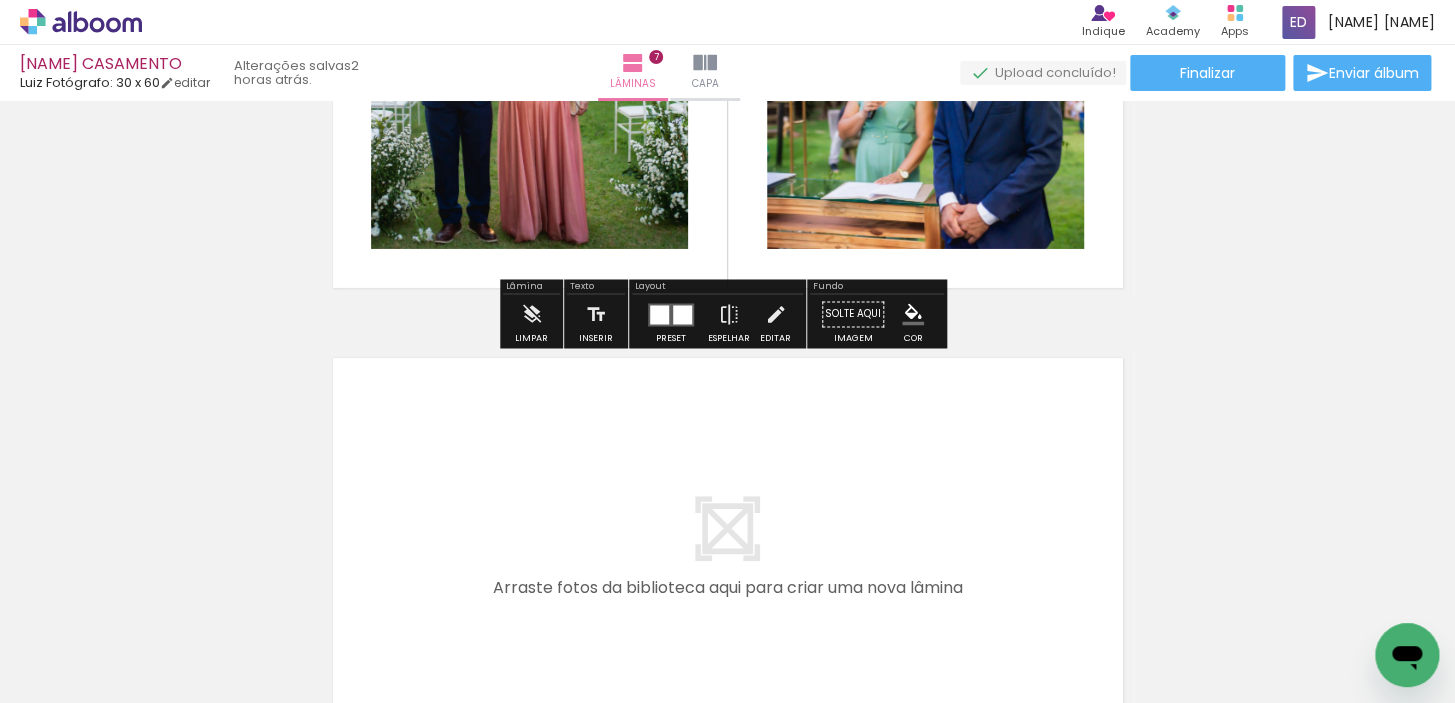 scroll, scrollTop: 3070, scrollLeft: 0, axis: vertical 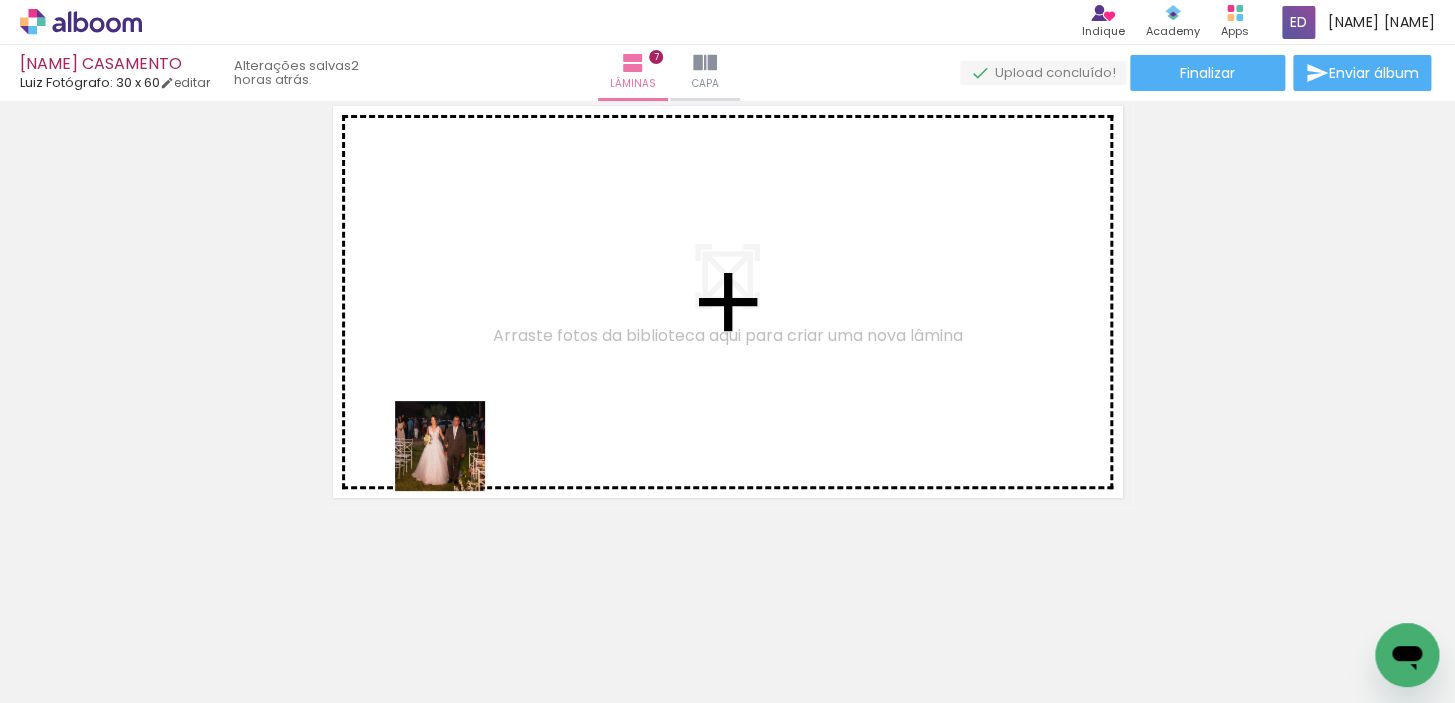 drag, startPoint x: 439, startPoint y: 640, endPoint x: 525, endPoint y: 509, distance: 156.70673 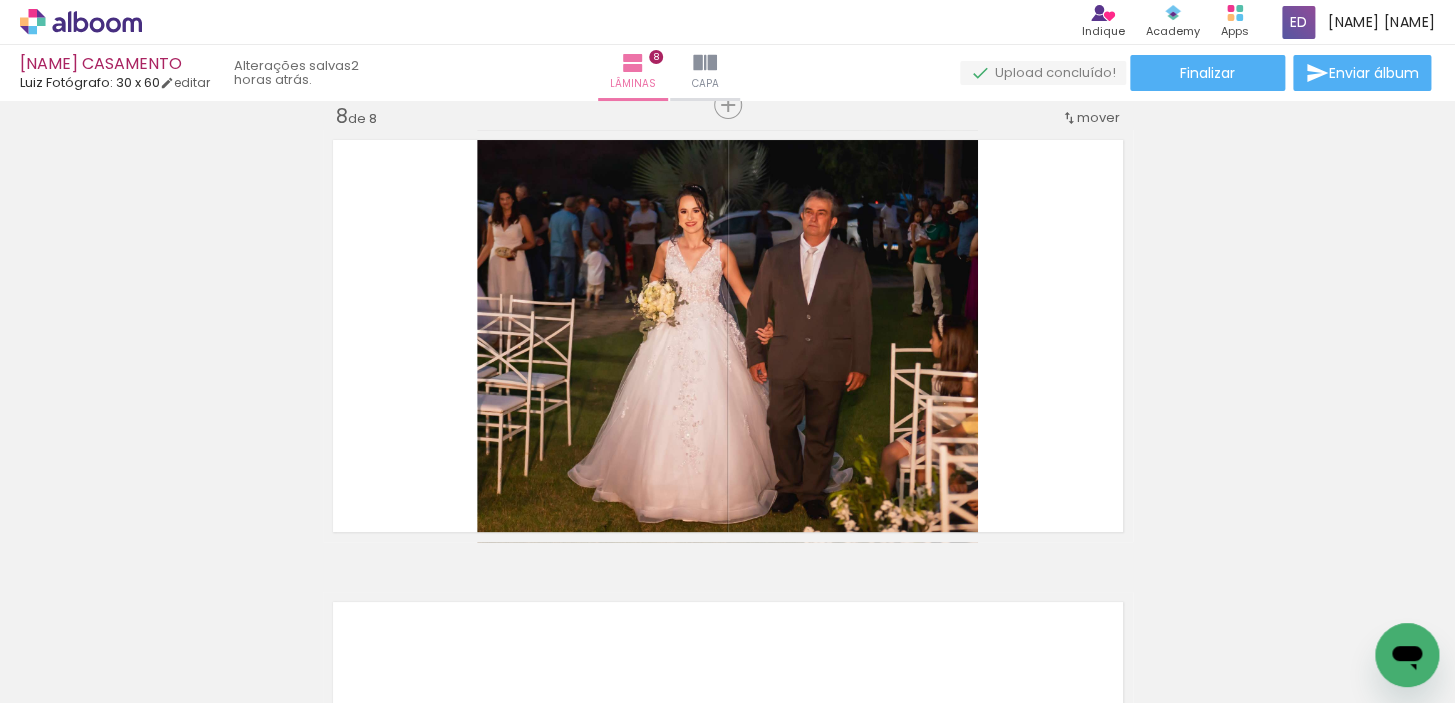 scroll, scrollTop: 3259, scrollLeft: 0, axis: vertical 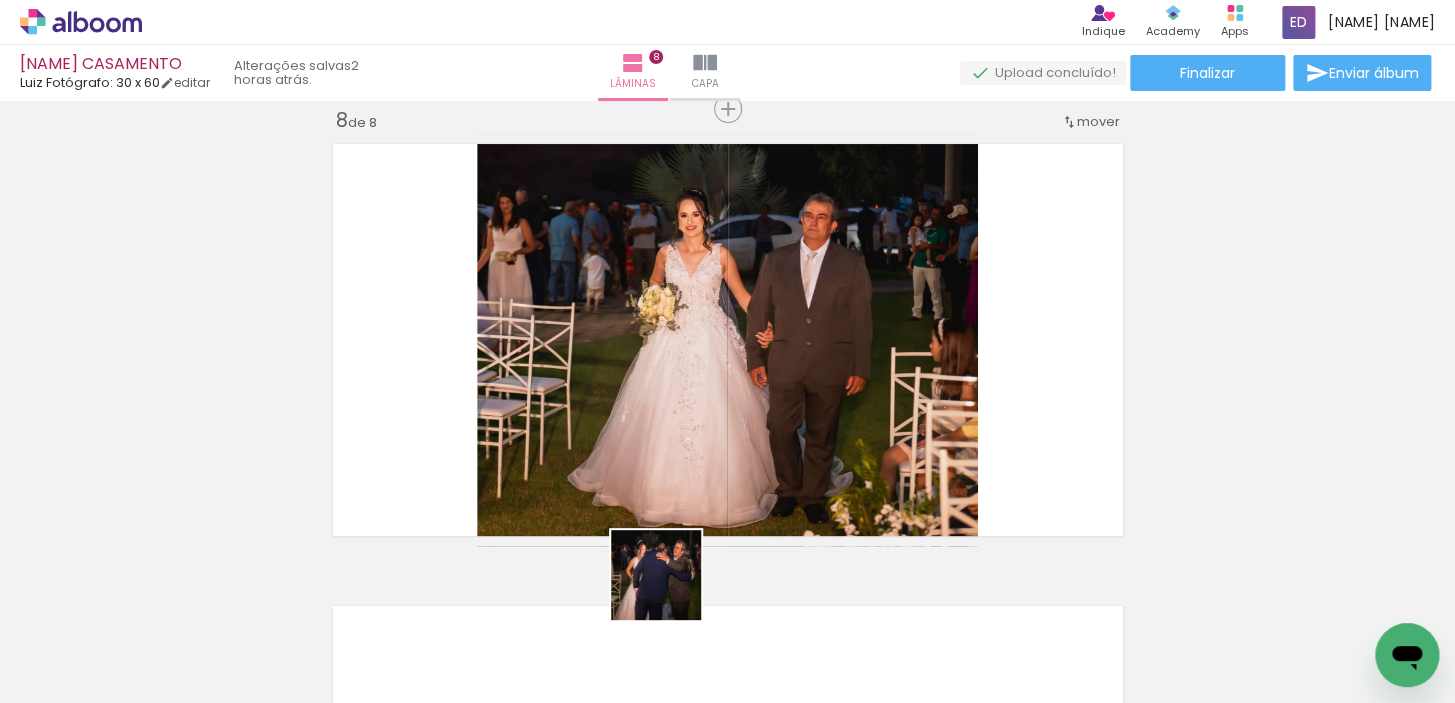 drag, startPoint x: 571, startPoint y: 650, endPoint x: 888, endPoint y: 467, distance: 366.03006 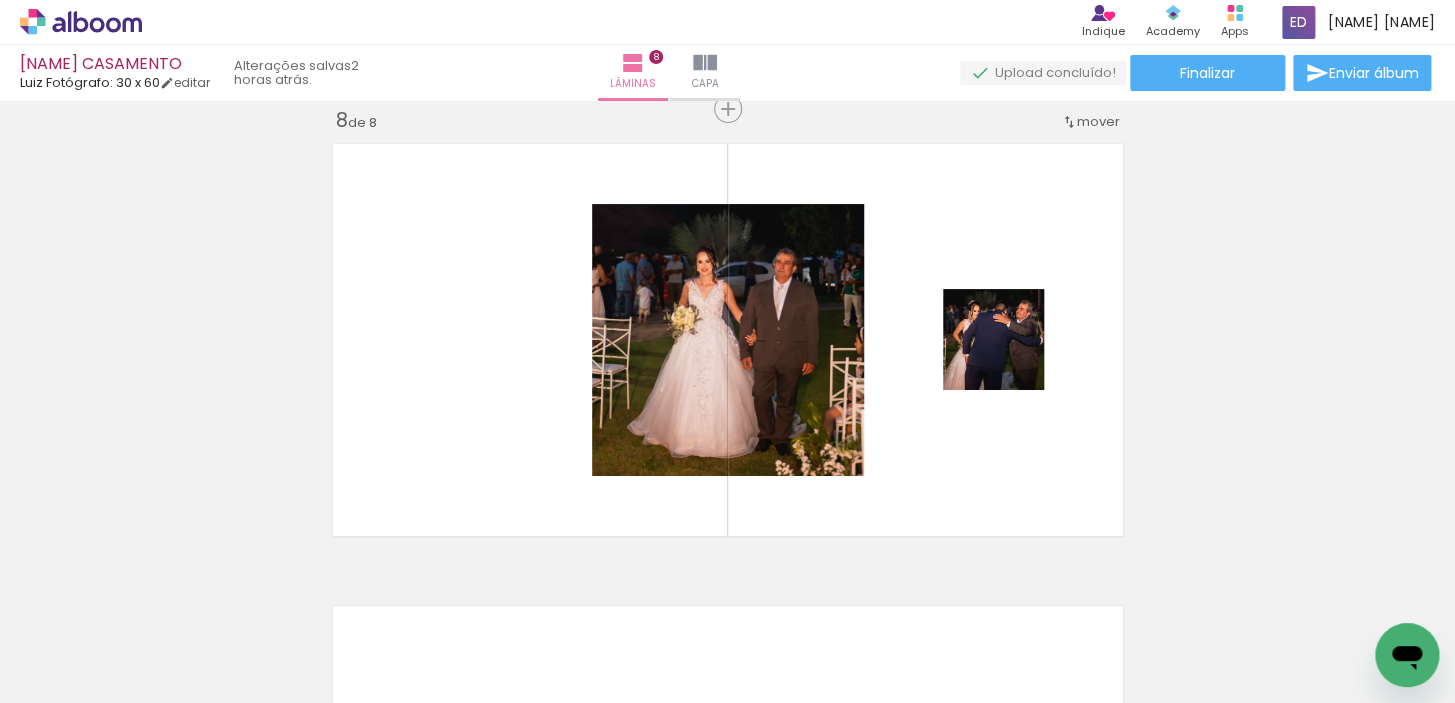 scroll, scrollTop: 0, scrollLeft: 3280, axis: horizontal 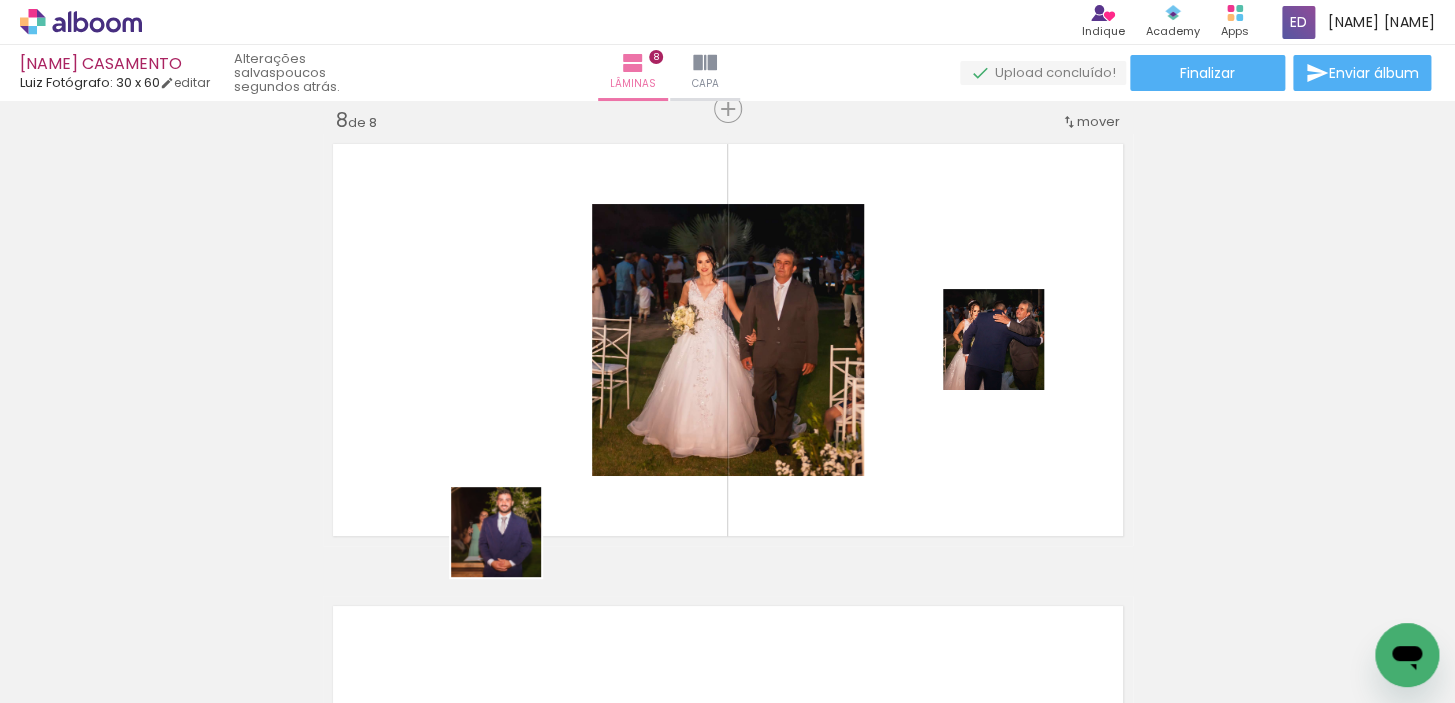 drag, startPoint x: 612, startPoint y: 642, endPoint x: 506, endPoint y: 530, distance: 154.20766 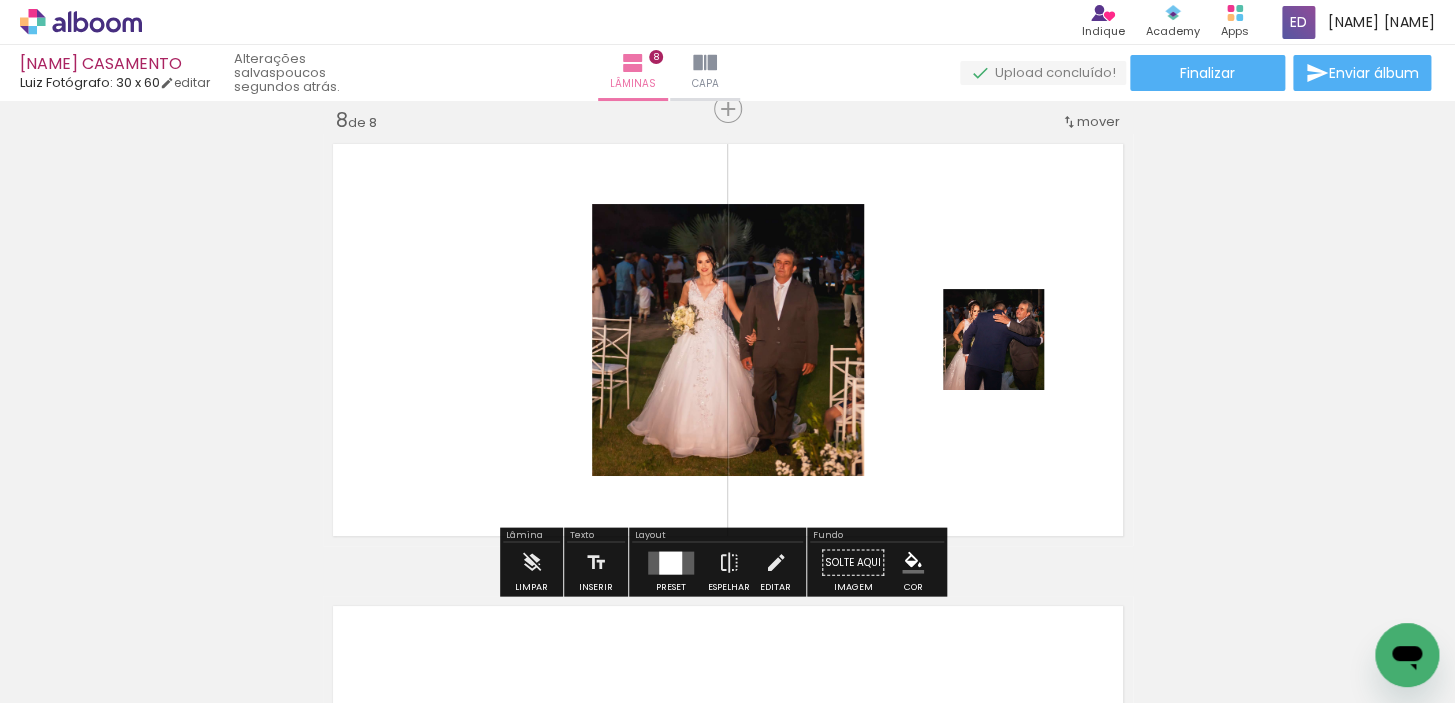 drag, startPoint x: 500, startPoint y: 649, endPoint x: 595, endPoint y: 594, distance: 109.77249 